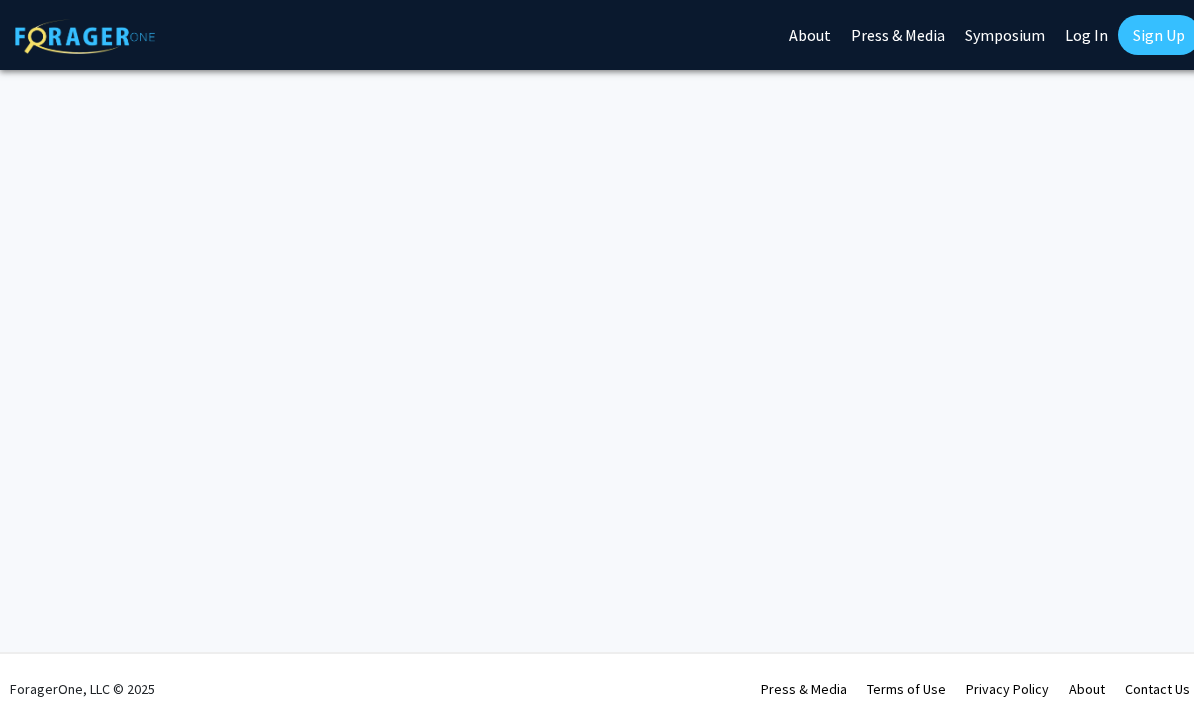 scroll, scrollTop: 0, scrollLeft: 0, axis: both 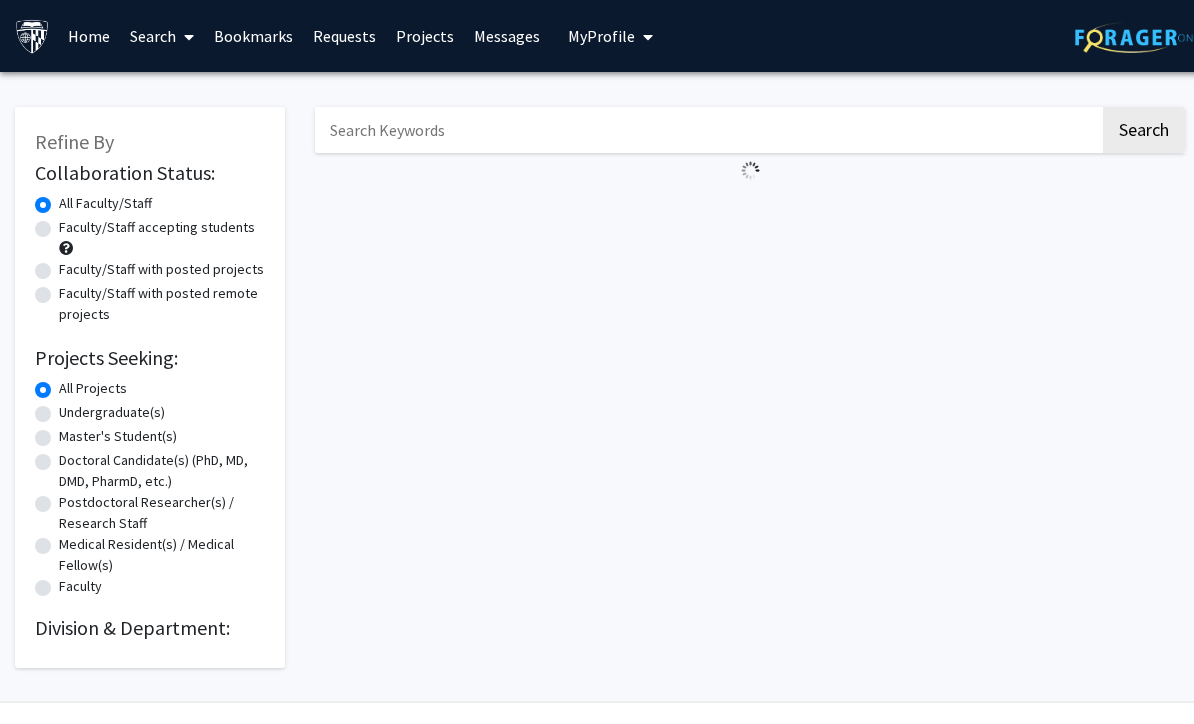 click on "Skip navigation  Home  Search  Bookmarks  Requests  Projects Messages  My   Profile  [FIRST] [LAST] View Profile Account Settings Log Out" 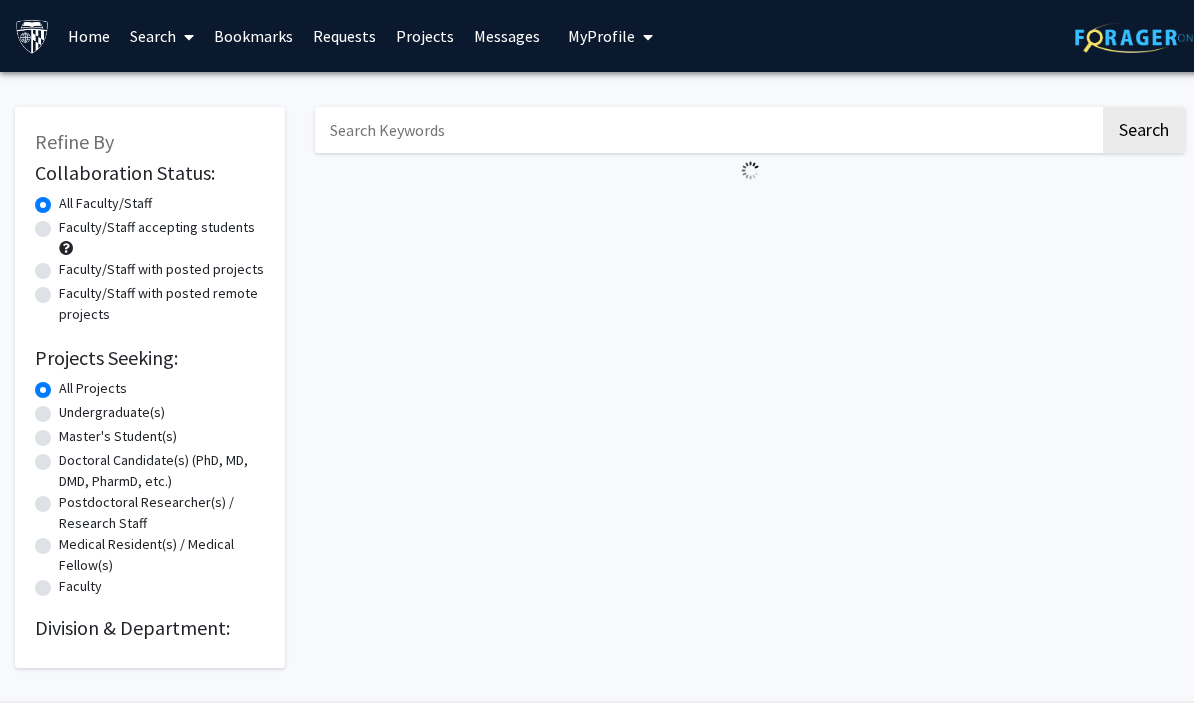 click 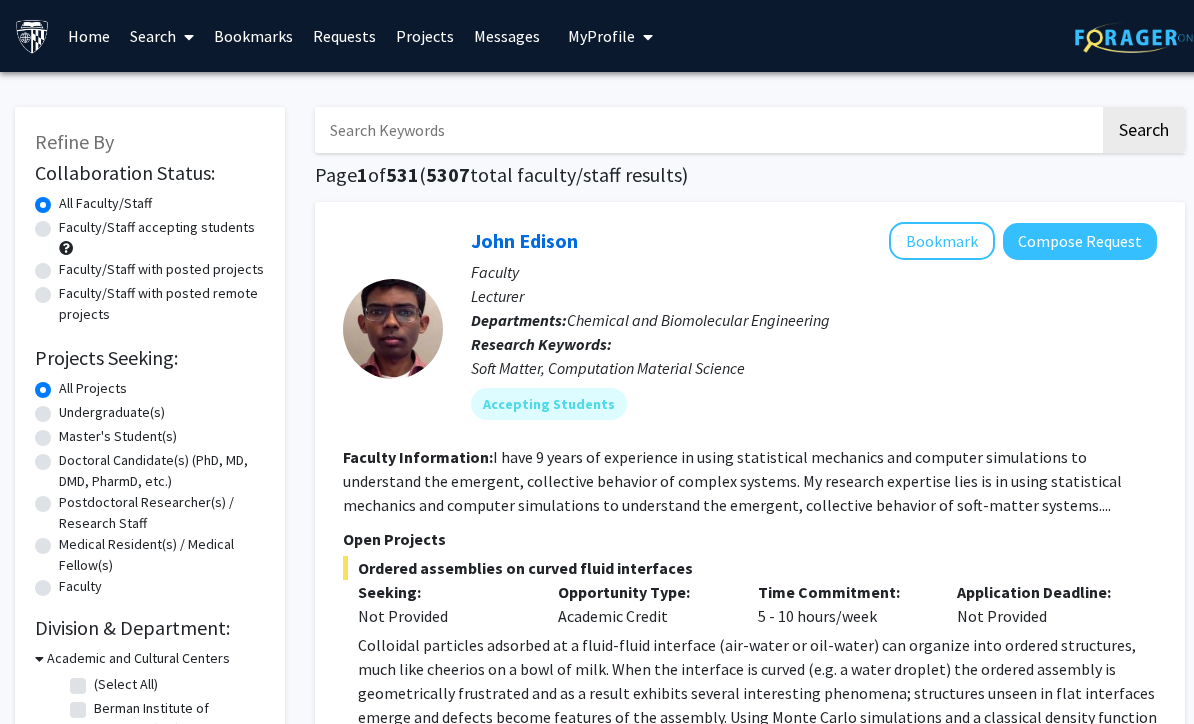 click at bounding box center [707, 130] 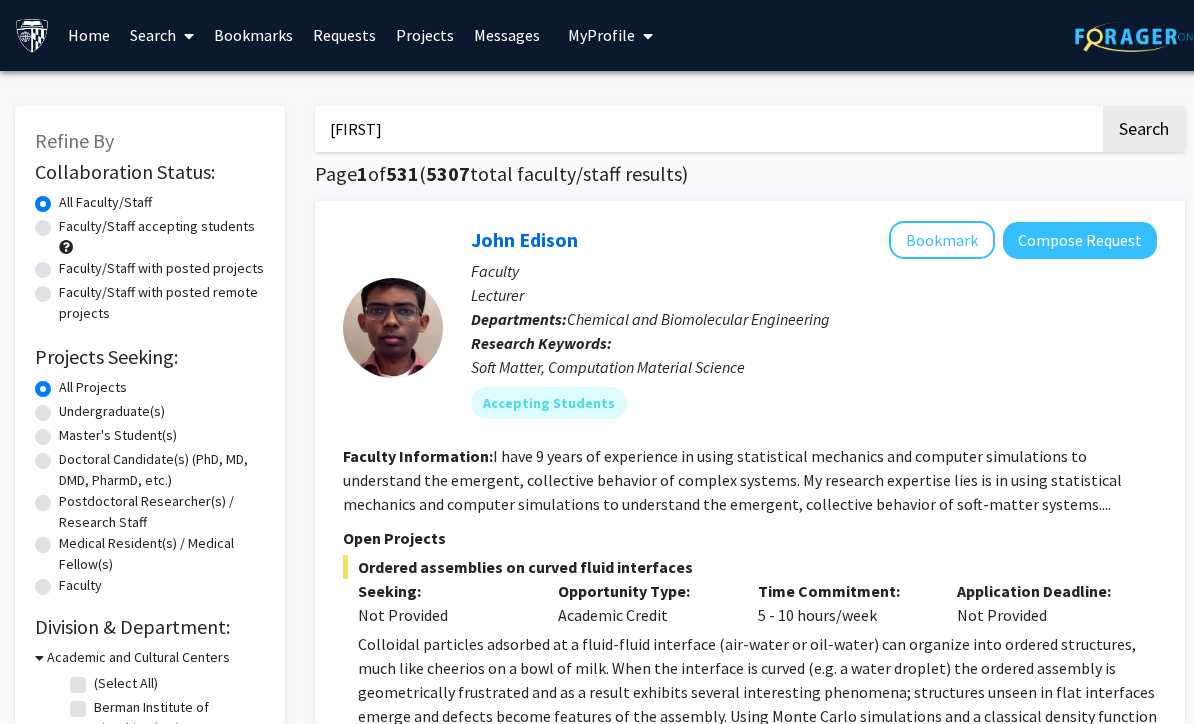 click on "Search" 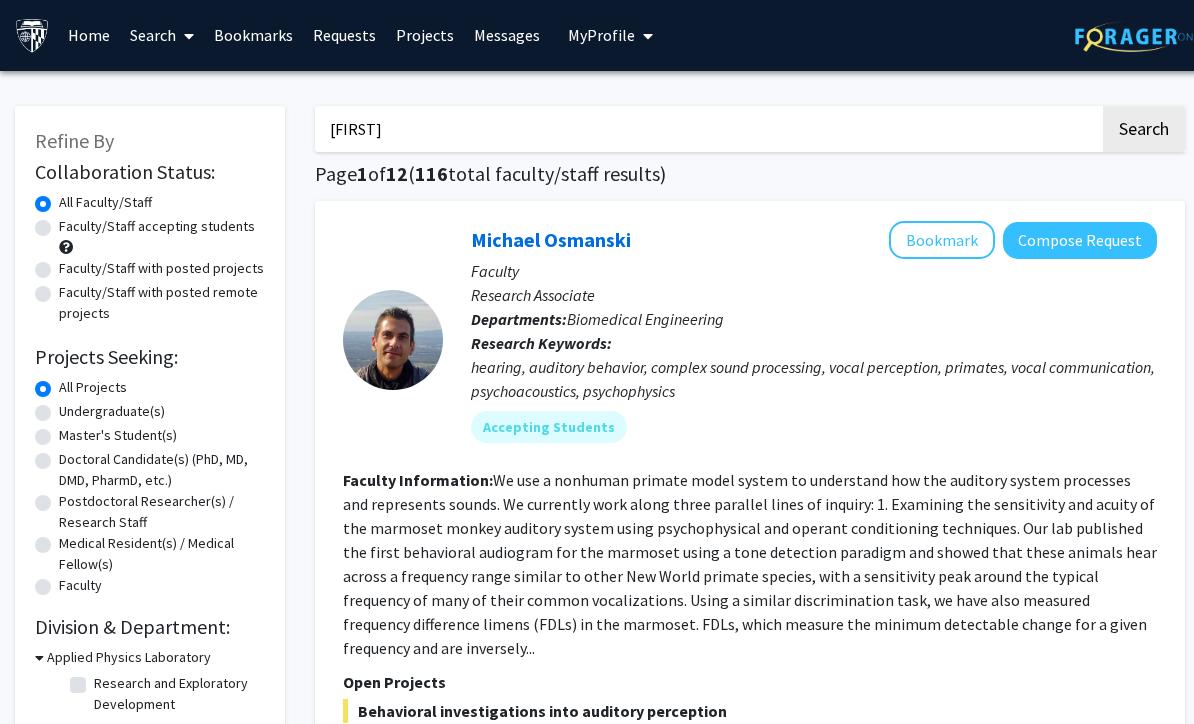 paste on "[LAST]" 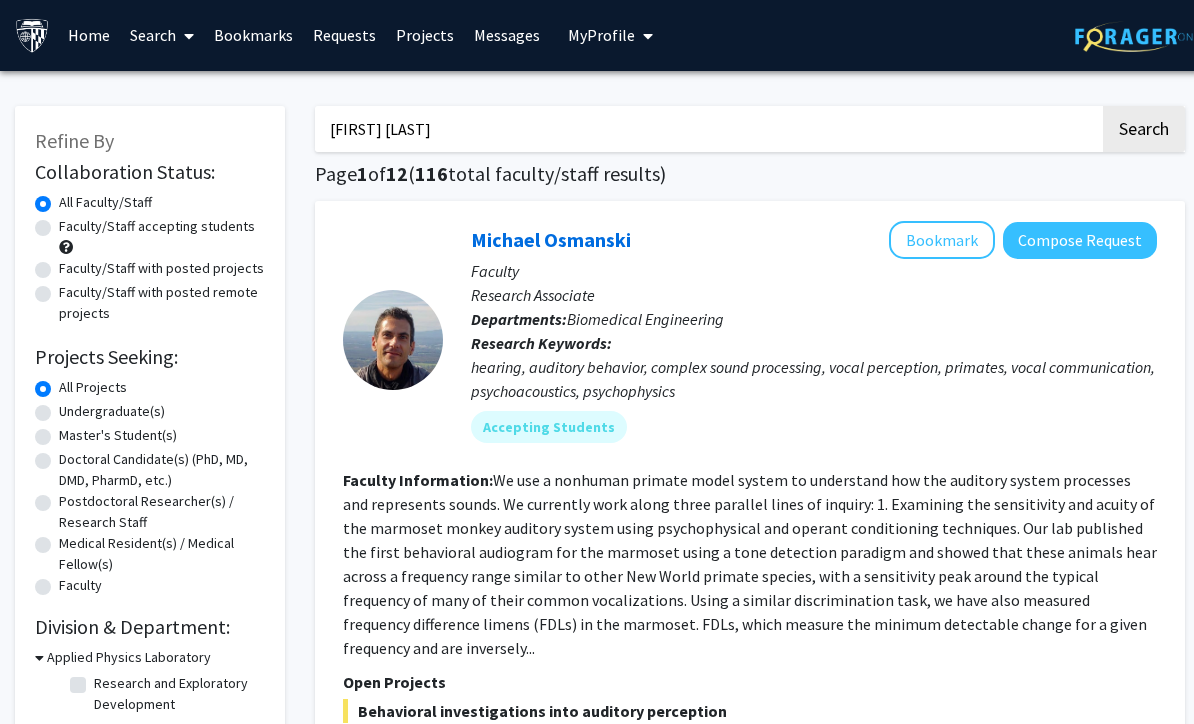 click on "michael Betenbaugh" at bounding box center [707, 130] 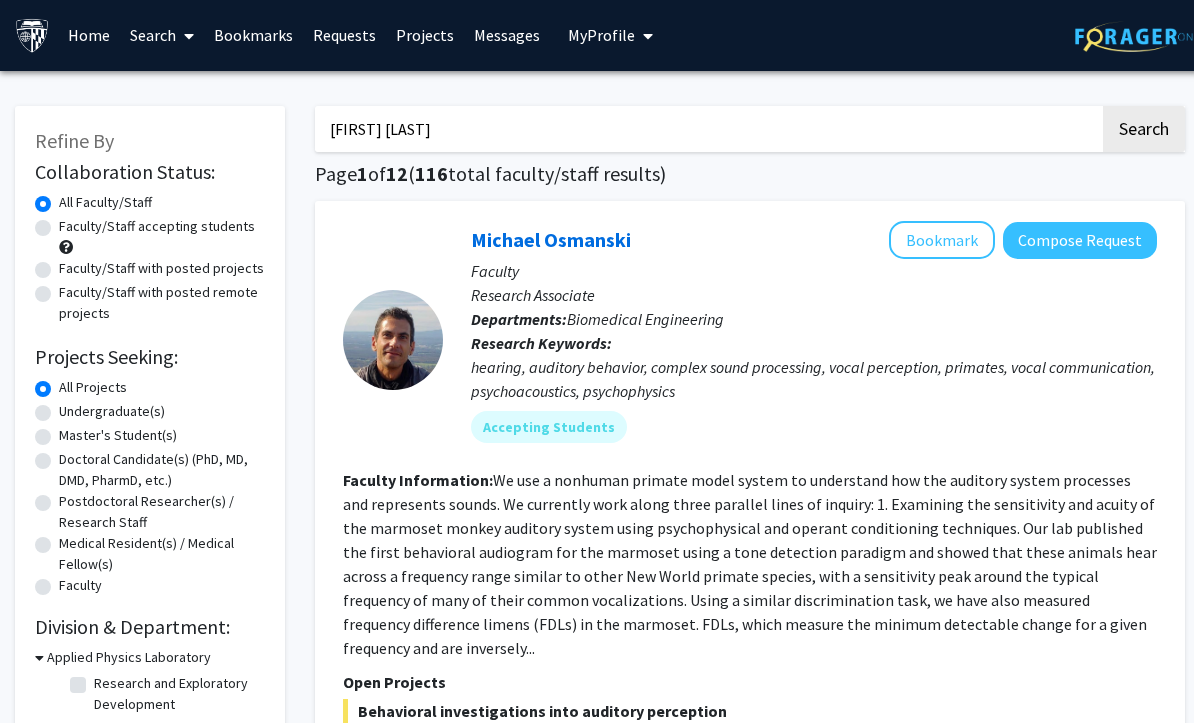 click on "Skip navigation  Home  Search  Bookmarks  Requests  Projects Messages  My   Profile  Trang Do View Profile Account Settings Log Out Complete your profile ×  To continue, you need to make sure you've filled out your name, major, and year on your profile so it can be shared with faculty members.  Trust us, we’re here to save you time!  Continue exploring the site   Go to profile  Refine By Collaboration Status: Collaboration Status  All Faculty/Staff    Collaboration Status  Faculty/Staff accepting students    Collaboration Status  Faculty/Staff with posted projects    Collaboration Status  Faculty/Staff with posted remote projects    Projects Seeking: Projects Seeking Level  All Projects    Projects Seeking Level  Undergraduate(s)    Projects Seeking Level  Master's Student(s)    Projects Seeking Level  Doctoral Candidate(s) (PhD, MD, DMD, PharmD, etc.)    Projects Seeking Level  Postdoctoral Researcher(s) / Research Staff    Projects Seeking Level Projects Seeking Level         1" at bounding box center (597, 362) 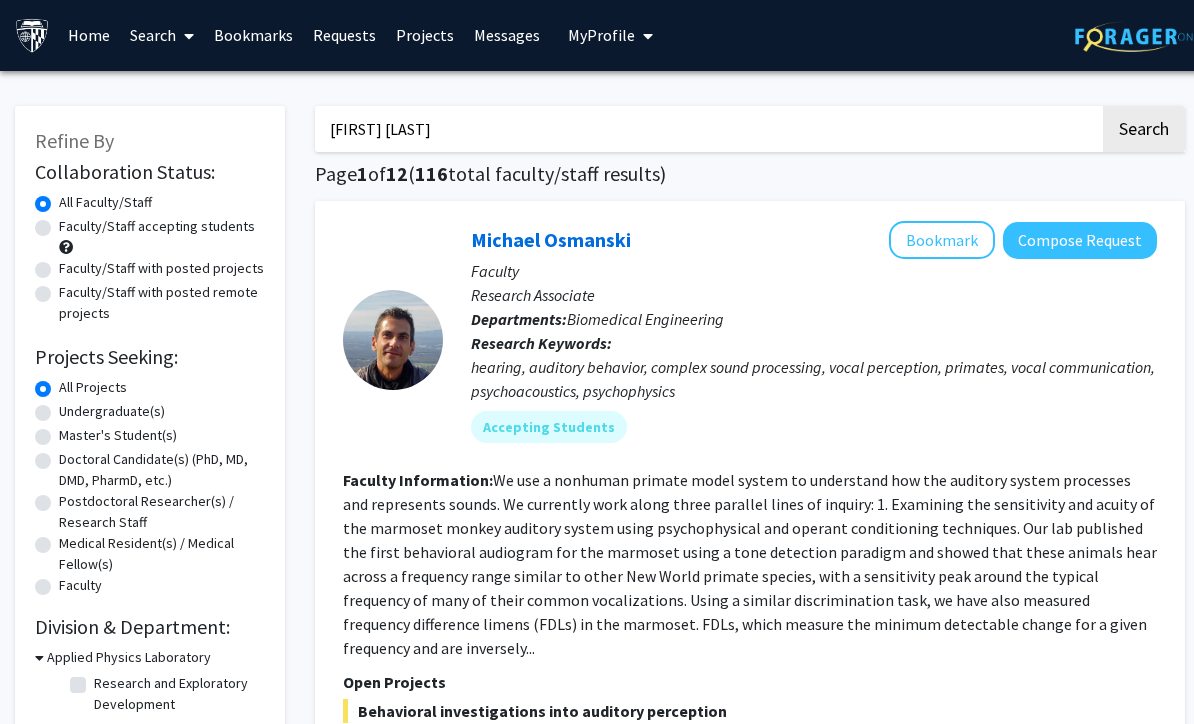 click on "michael Betenbaugh" at bounding box center [707, 130] 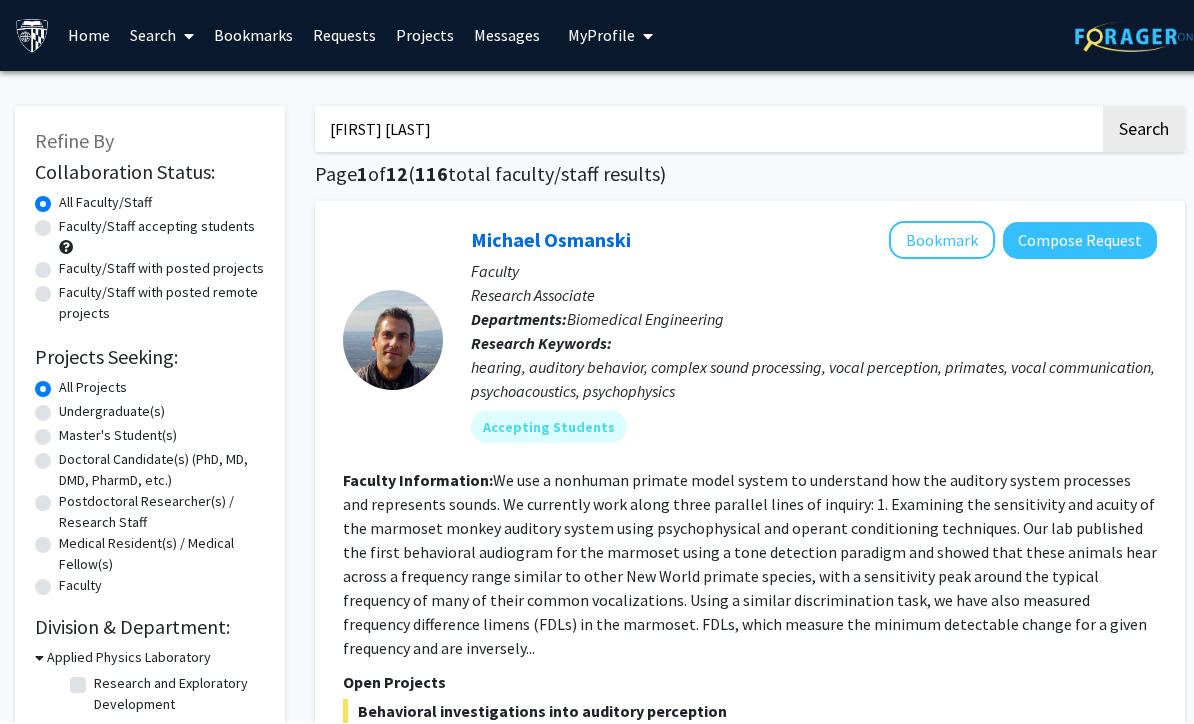 click on "Skip navigation  Home  Search  Bookmarks  Requests  Projects Messages  My   Profile  Trang Do View Profile Account Settings Log Out Complete your profile ×  To continue, you need to make sure you've filled out your name, major, and year on your profile so it can be shared with faculty members.  Trust us, we’re here to save you time!  Continue exploring the site   Go to profile  Refine By Collaboration Status: Collaboration Status  All Faculty/Staff    Collaboration Status  Faculty/Staff accepting students    Collaboration Status  Faculty/Staff with posted projects    Collaboration Status  Faculty/Staff with posted remote projects    Projects Seeking: Projects Seeking Level  All Projects    Projects Seeking Level  Undergraduate(s)    Projects Seeking Level  Master's Student(s)    Projects Seeking Level  Doctoral Candidate(s) (PhD, MD, DMD, PharmD, etc.)    Projects Seeking Level  Postdoctoral Researcher(s) / Research Staff    Projects Seeking Level Projects Seeking Level         1" at bounding box center [597, 362] 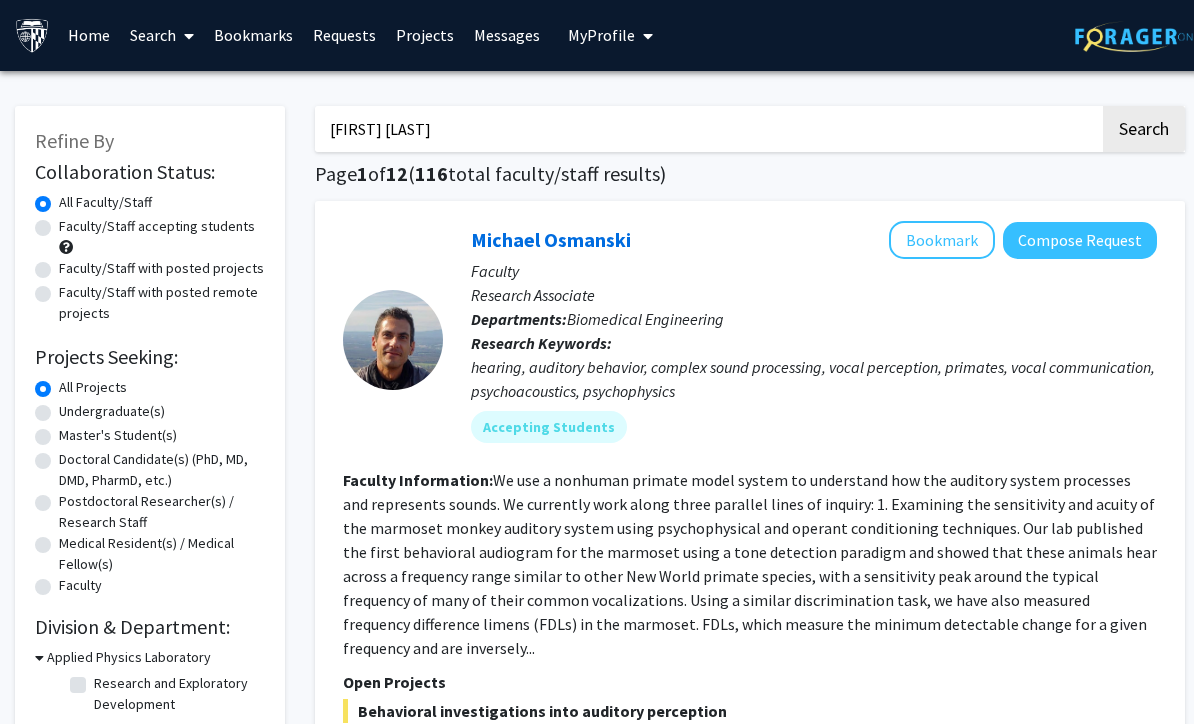 click on "michael Betenbaugh" at bounding box center (707, 130) 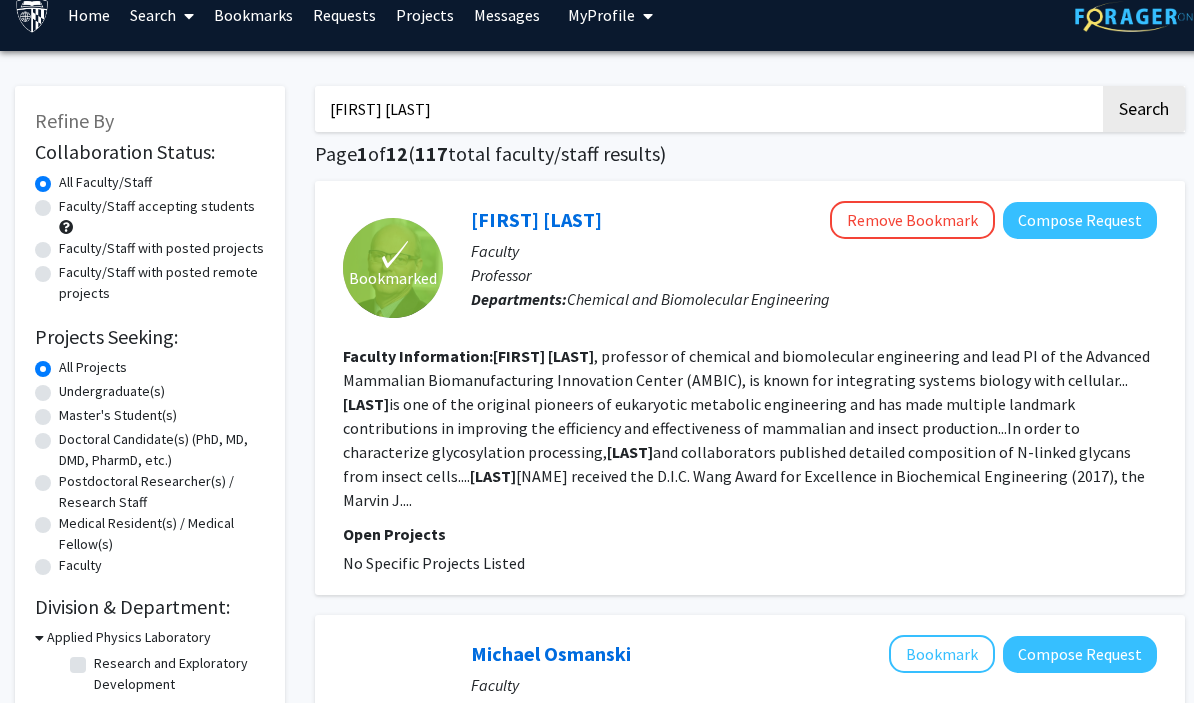 scroll, scrollTop: 17, scrollLeft: 0, axis: vertical 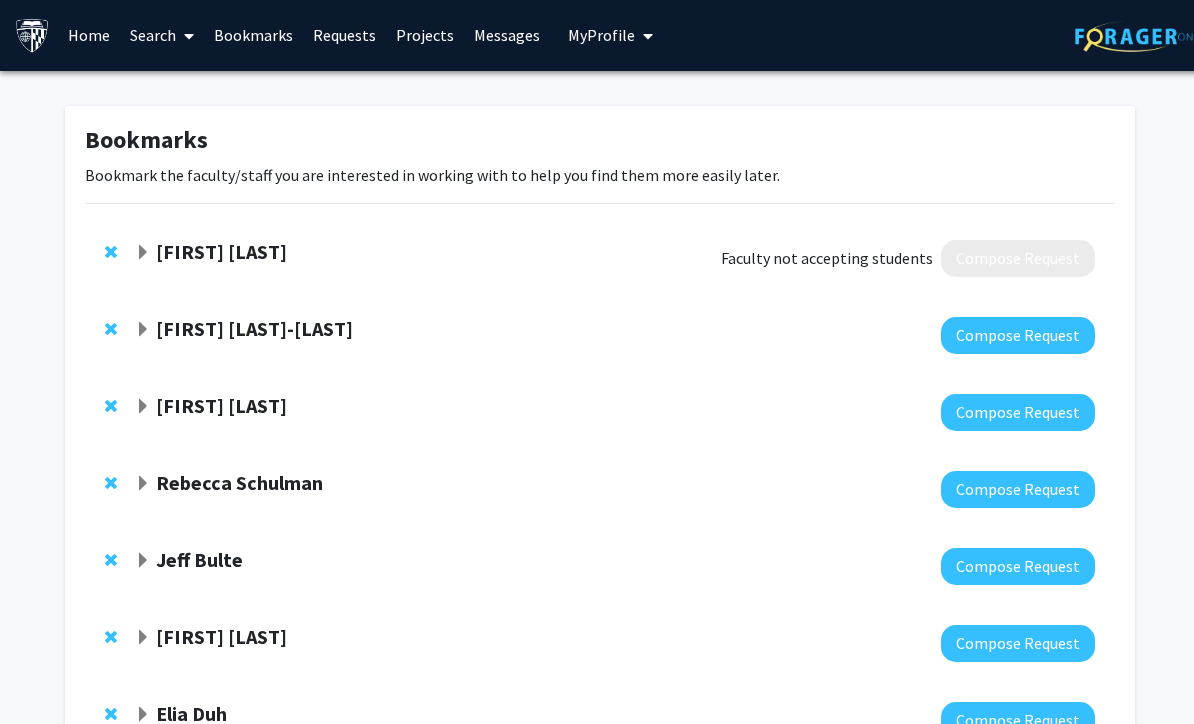 click on "Laura Ensign-Hodges" 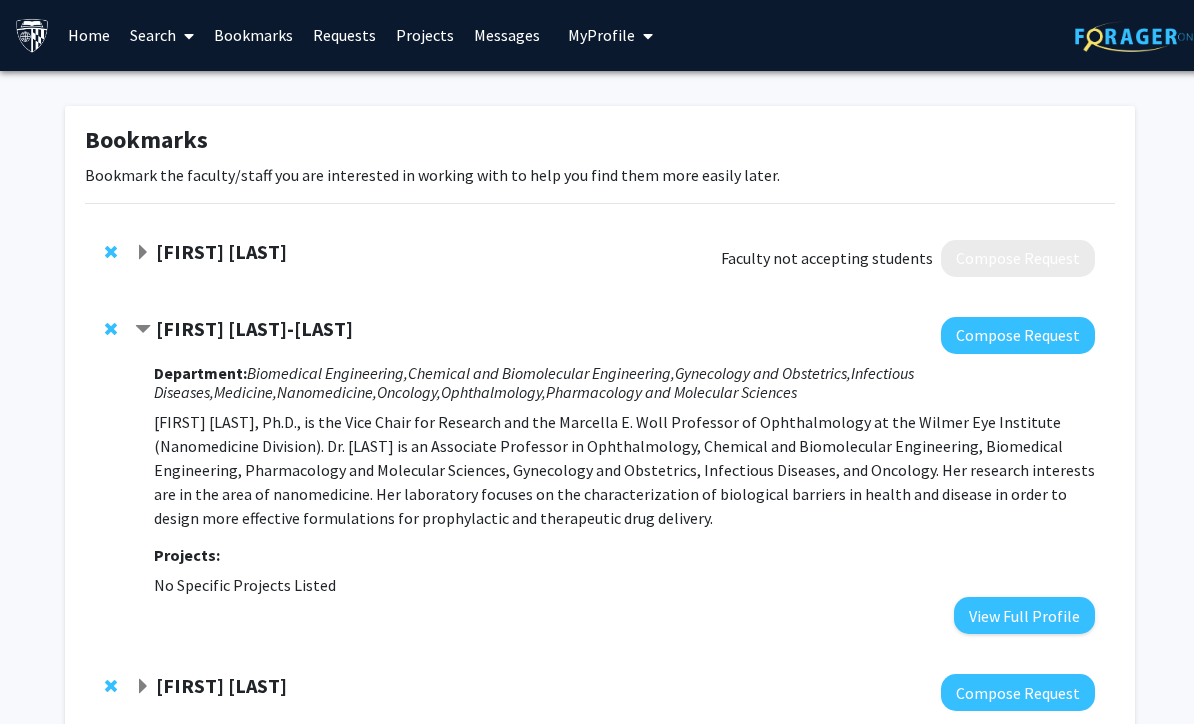 click on "Laura Ensign-Hodges" 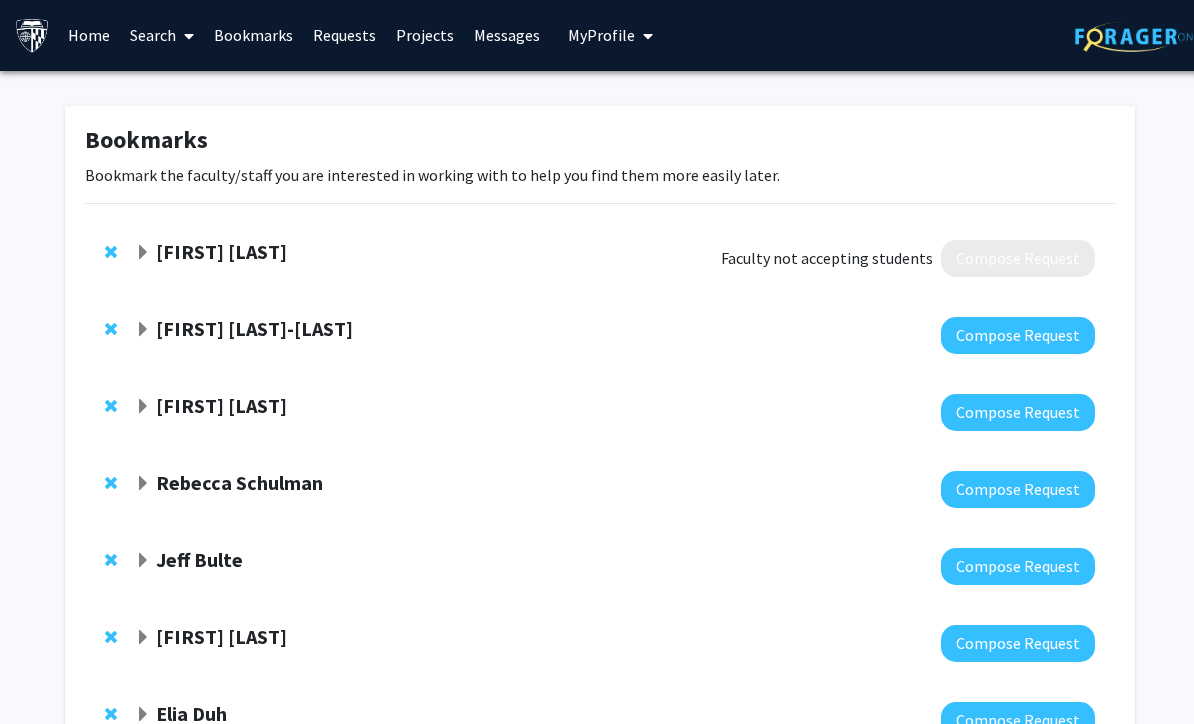 click on "Jeff Gray" 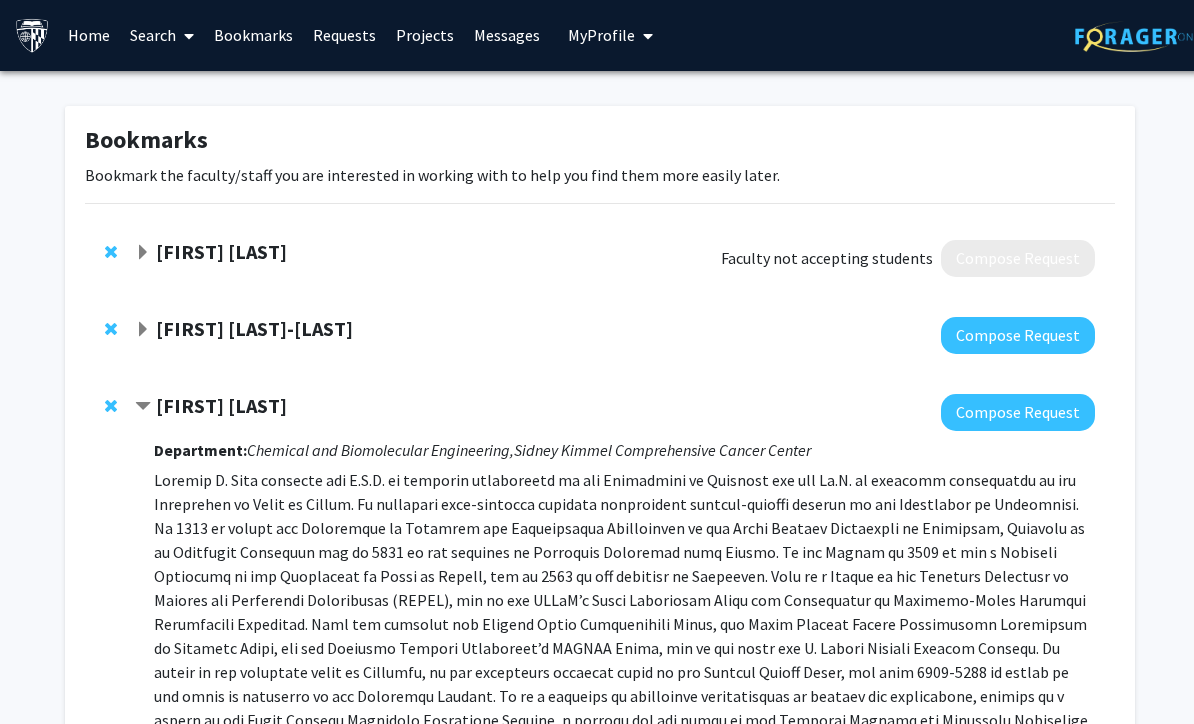 click on "Jeff Gray" 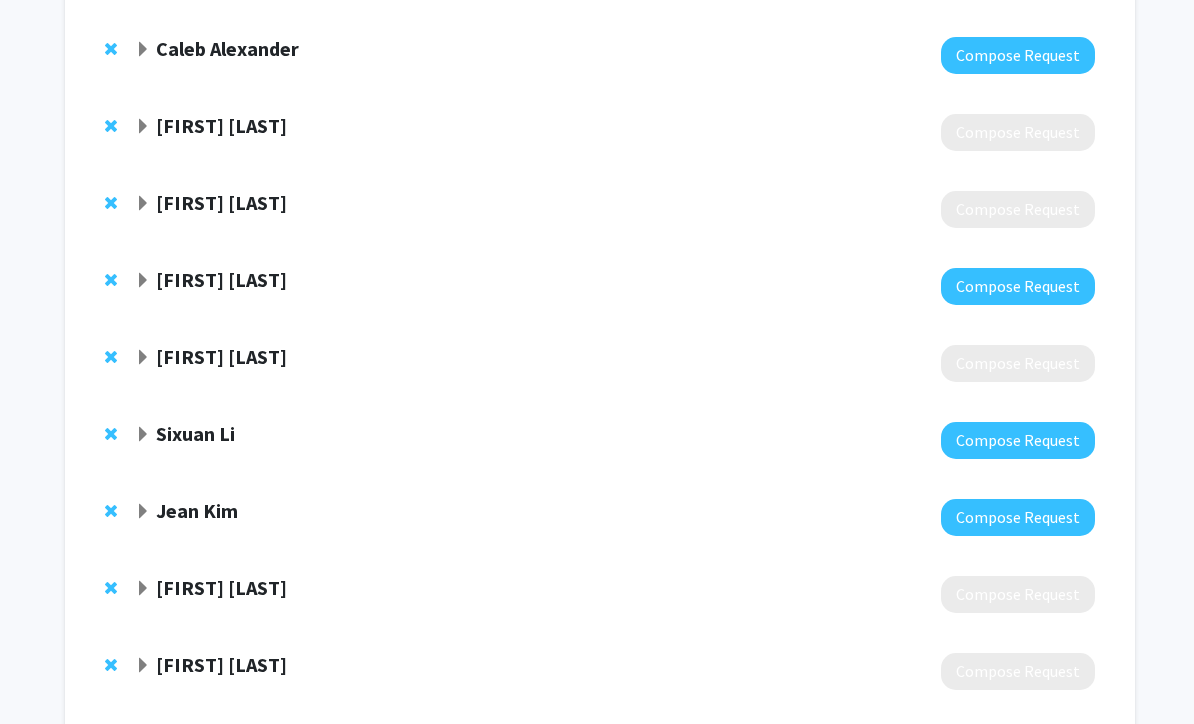 scroll, scrollTop: 1511, scrollLeft: 0, axis: vertical 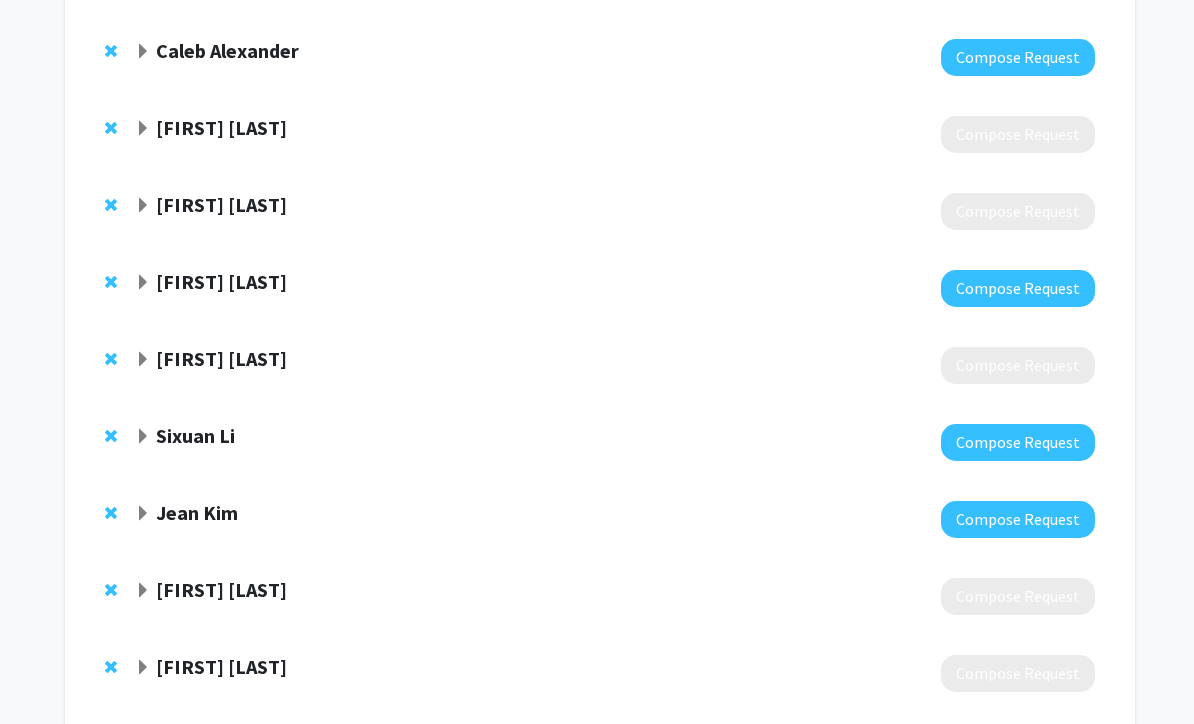 click on "[FIRST] [LAST]" 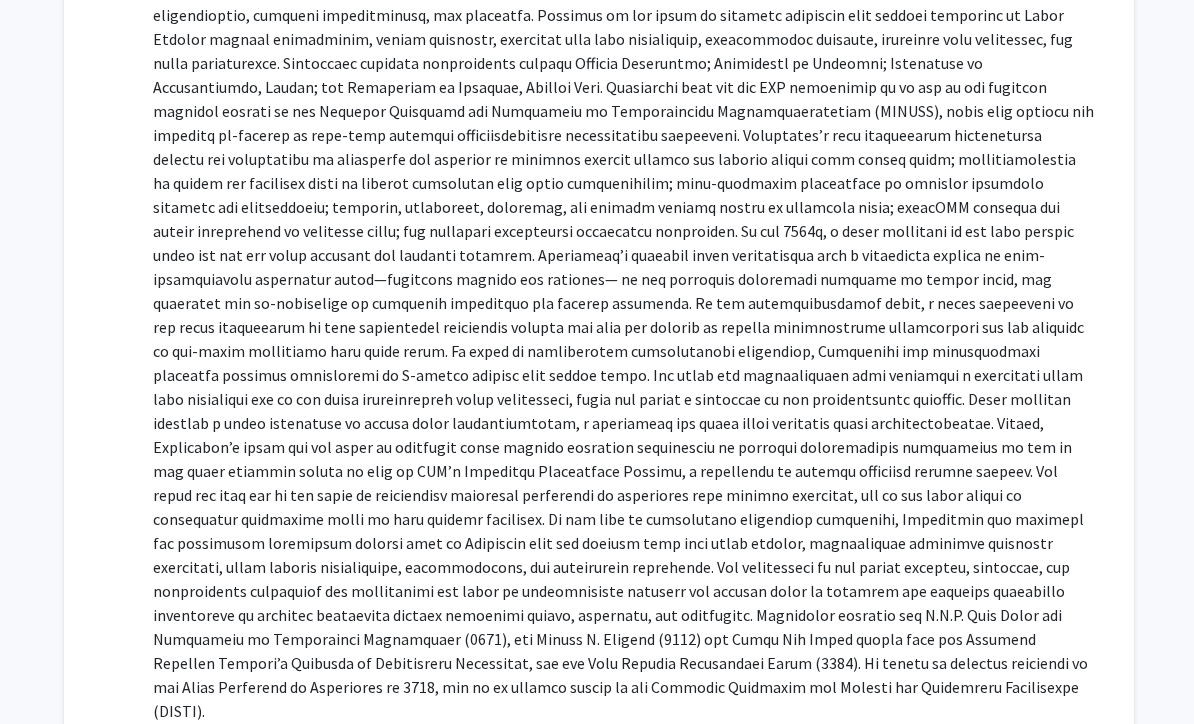 scroll, scrollTop: 2536, scrollLeft: 0, axis: vertical 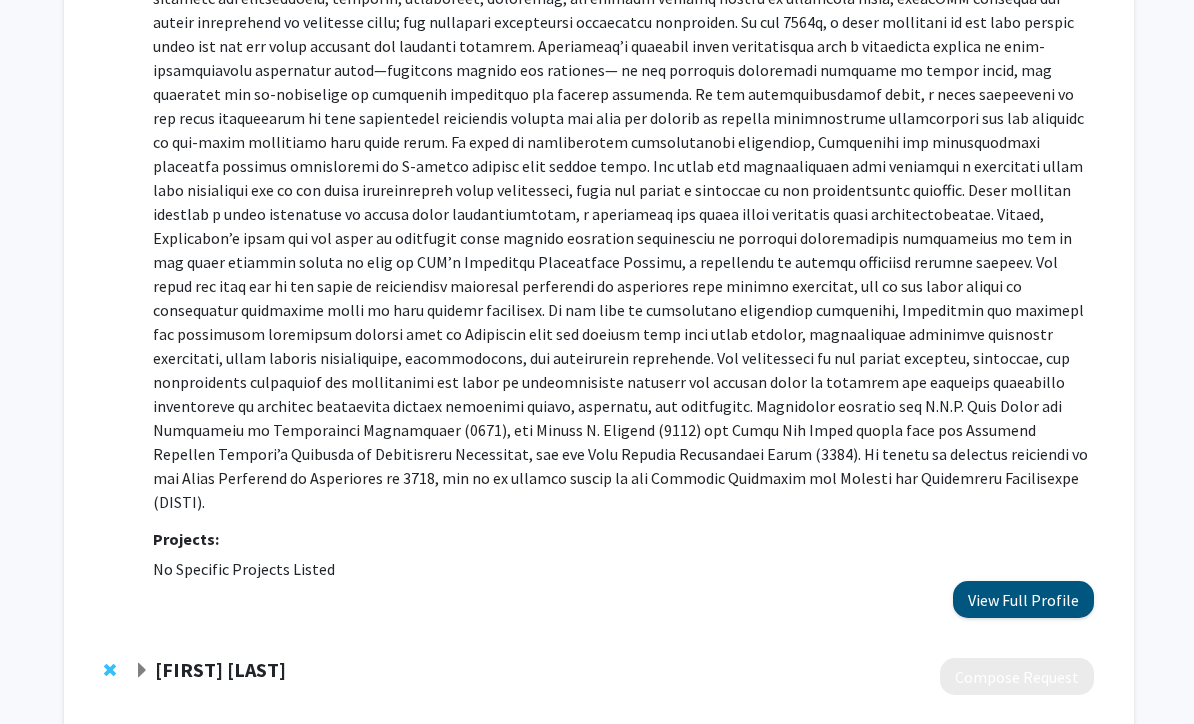click on "View Full Profile" at bounding box center [1024, 600] 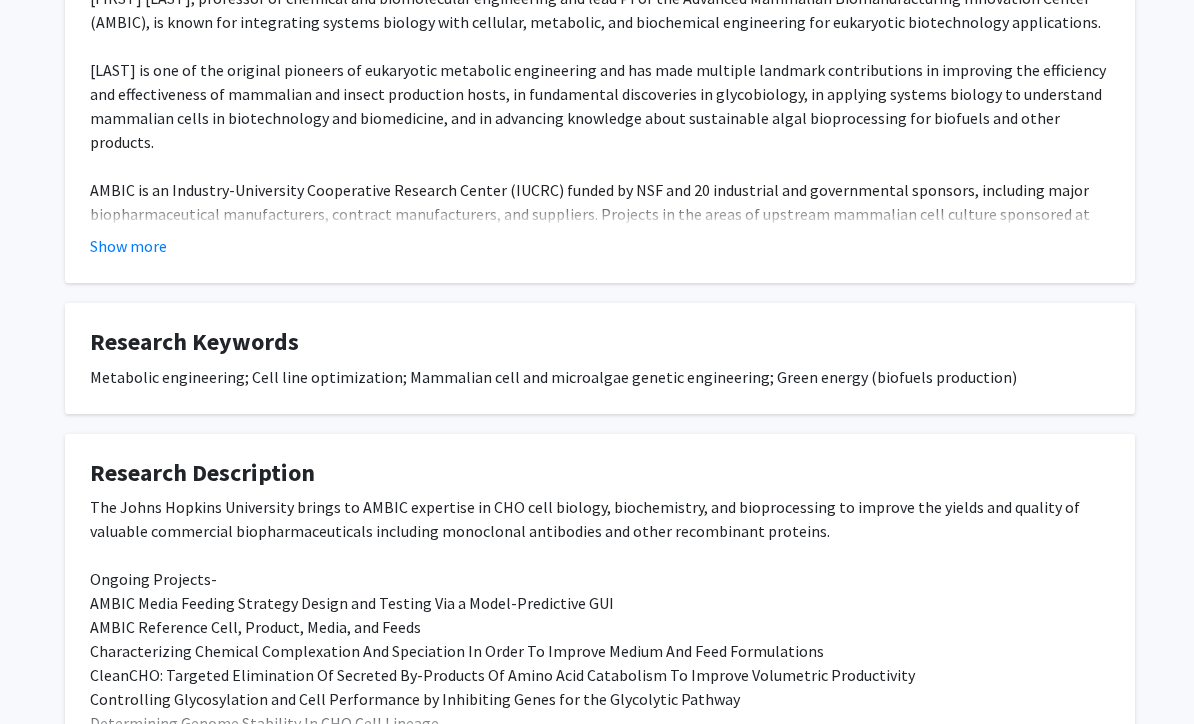 scroll, scrollTop: 433, scrollLeft: 0, axis: vertical 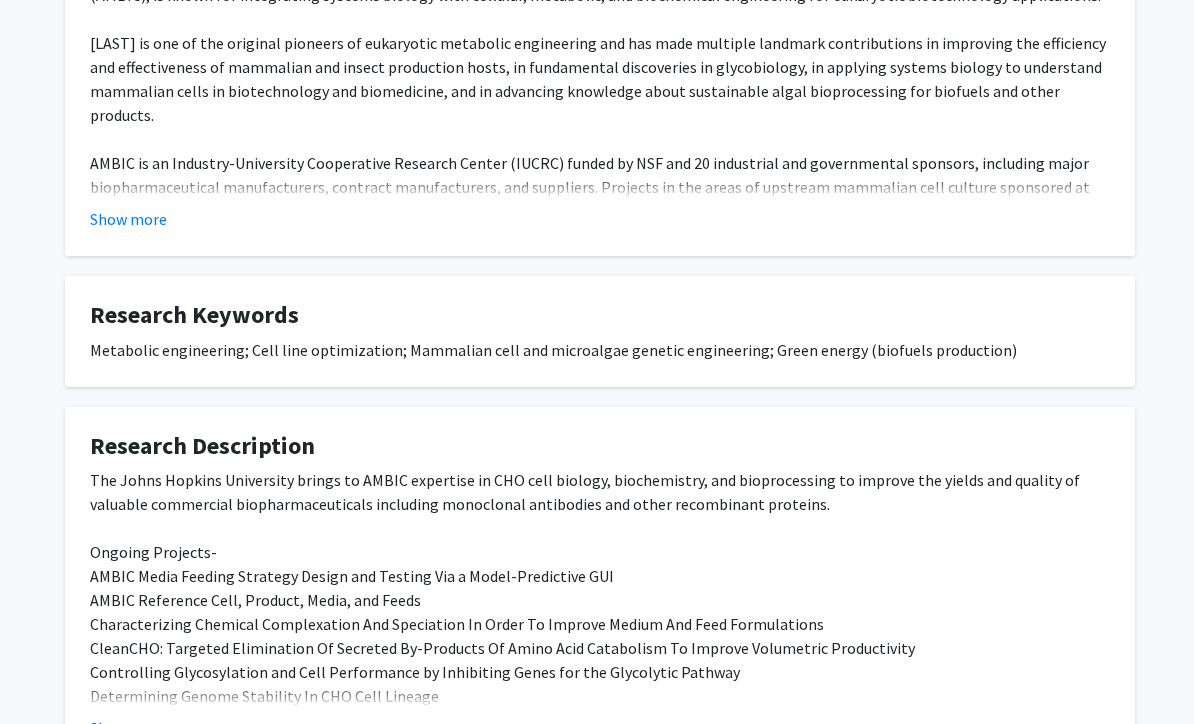 click on "Show more" 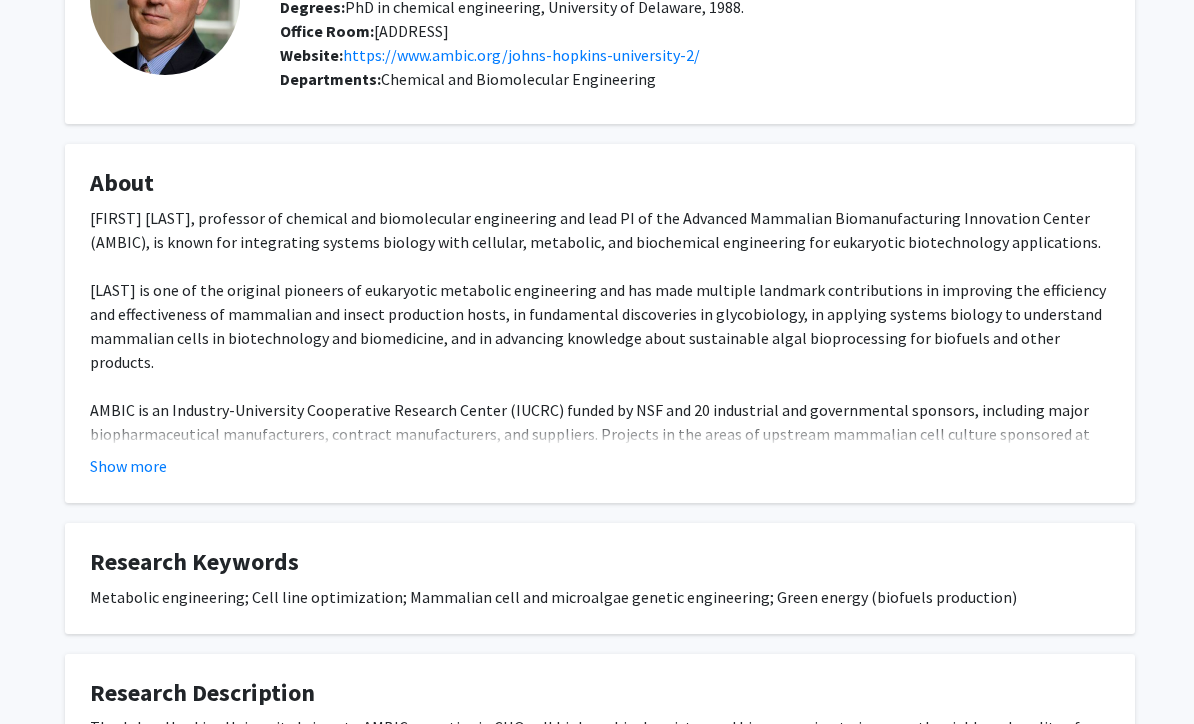 scroll, scrollTop: 185, scrollLeft: 0, axis: vertical 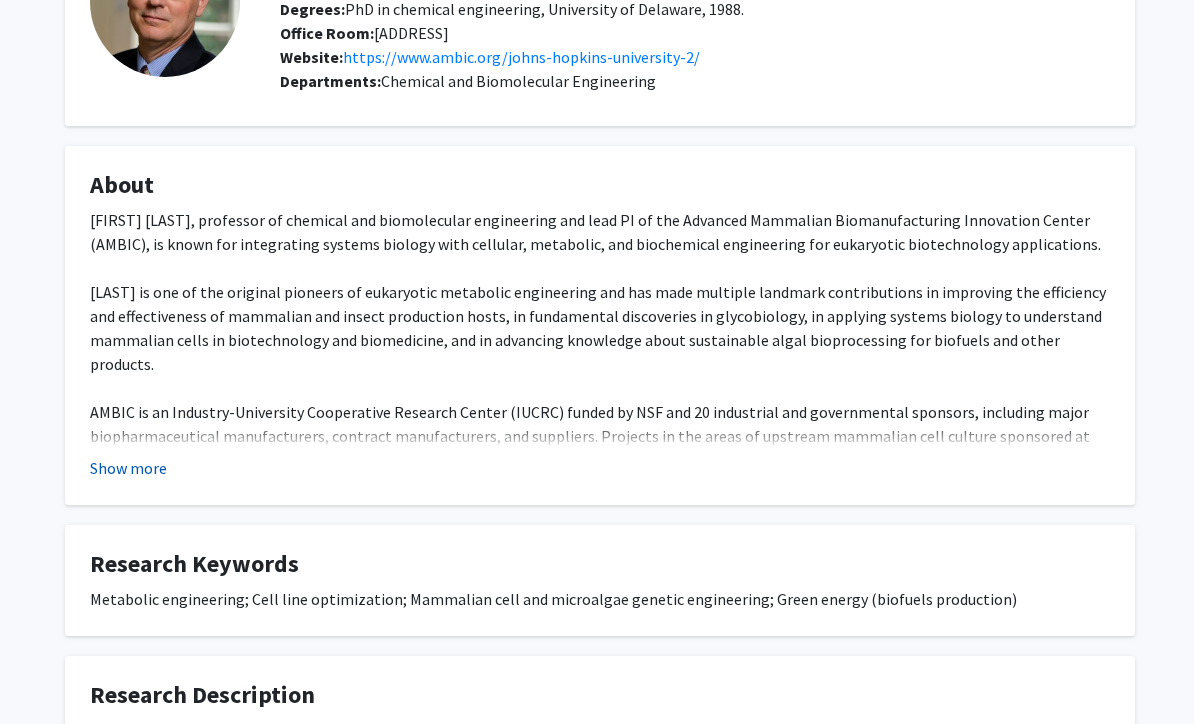 click on "Show more" 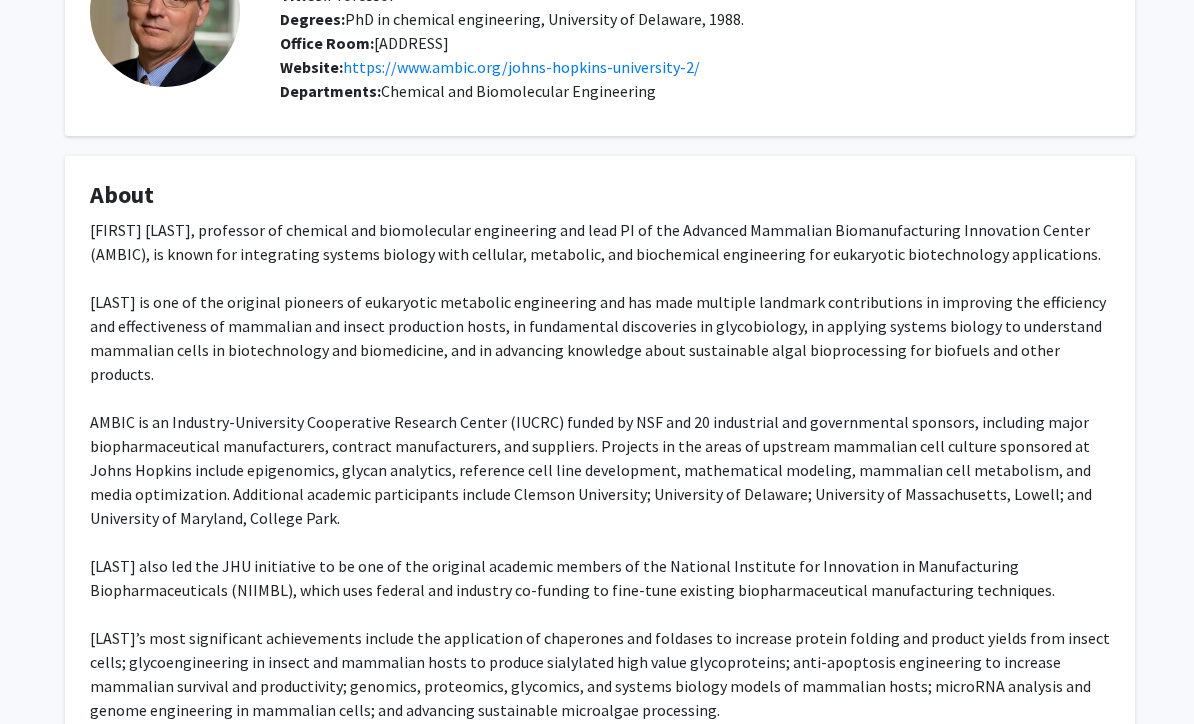 scroll, scrollTop: 174, scrollLeft: 0, axis: vertical 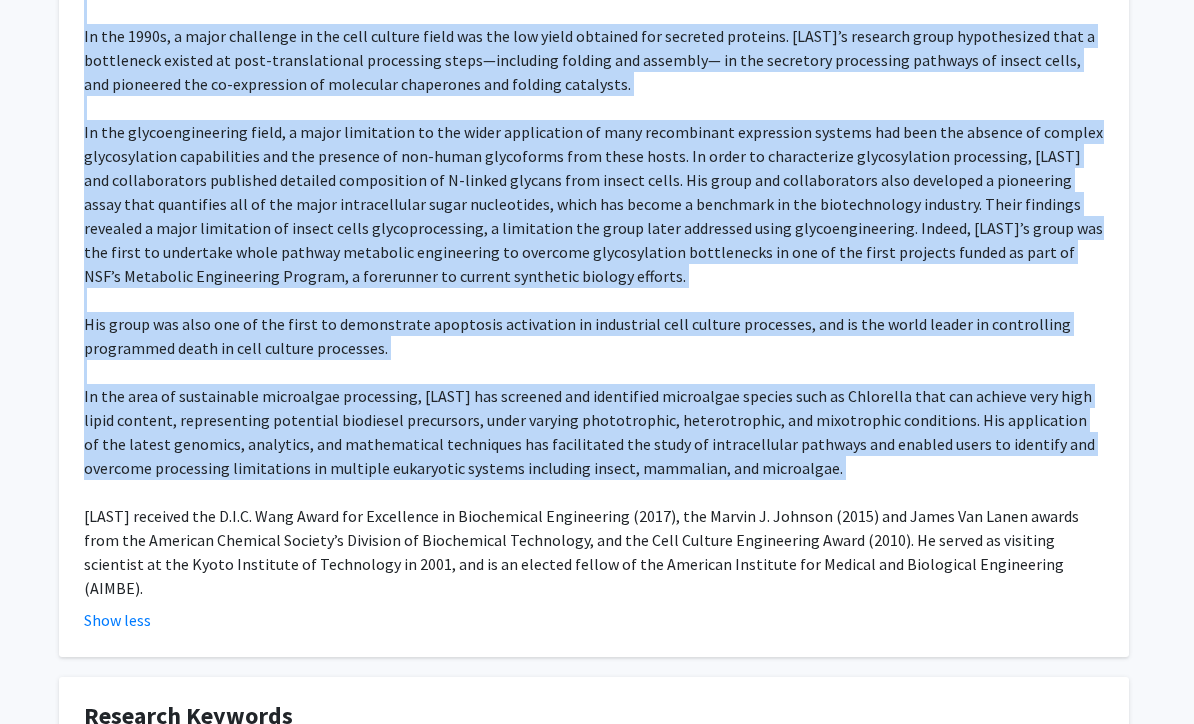 drag, startPoint x: 90, startPoint y: 225, endPoint x: 806, endPoint y: 480, distance: 760.0533 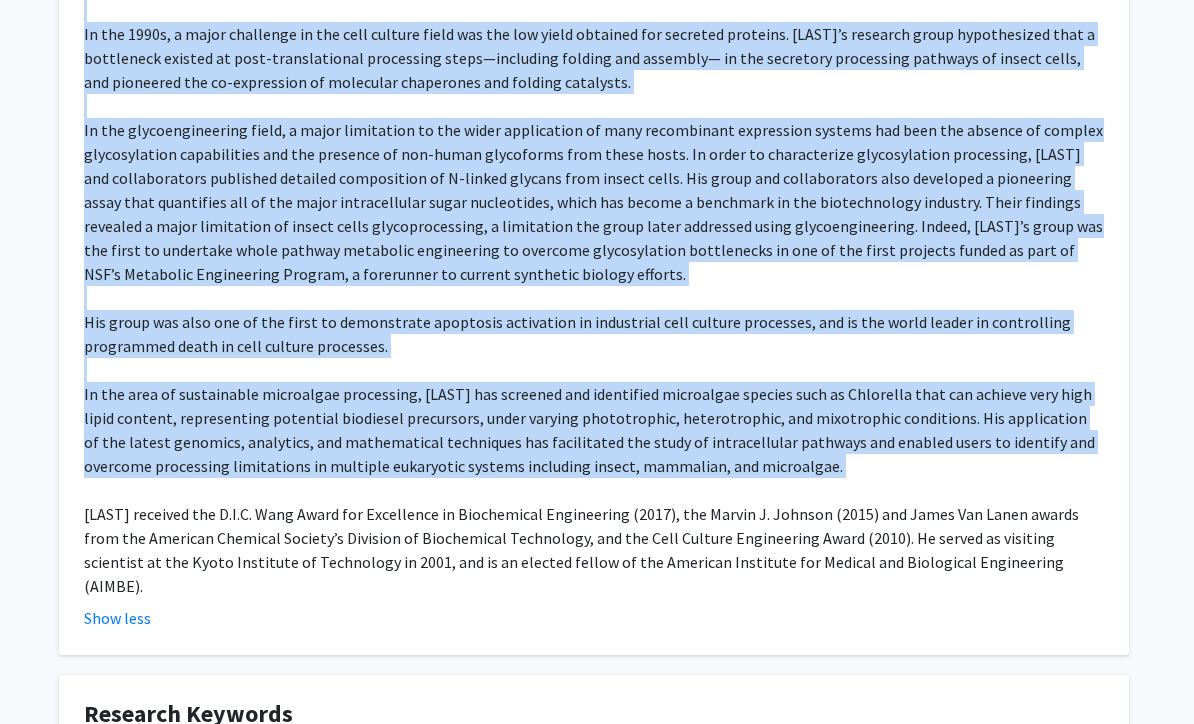 scroll, scrollTop: 898, scrollLeft: 6, axis: both 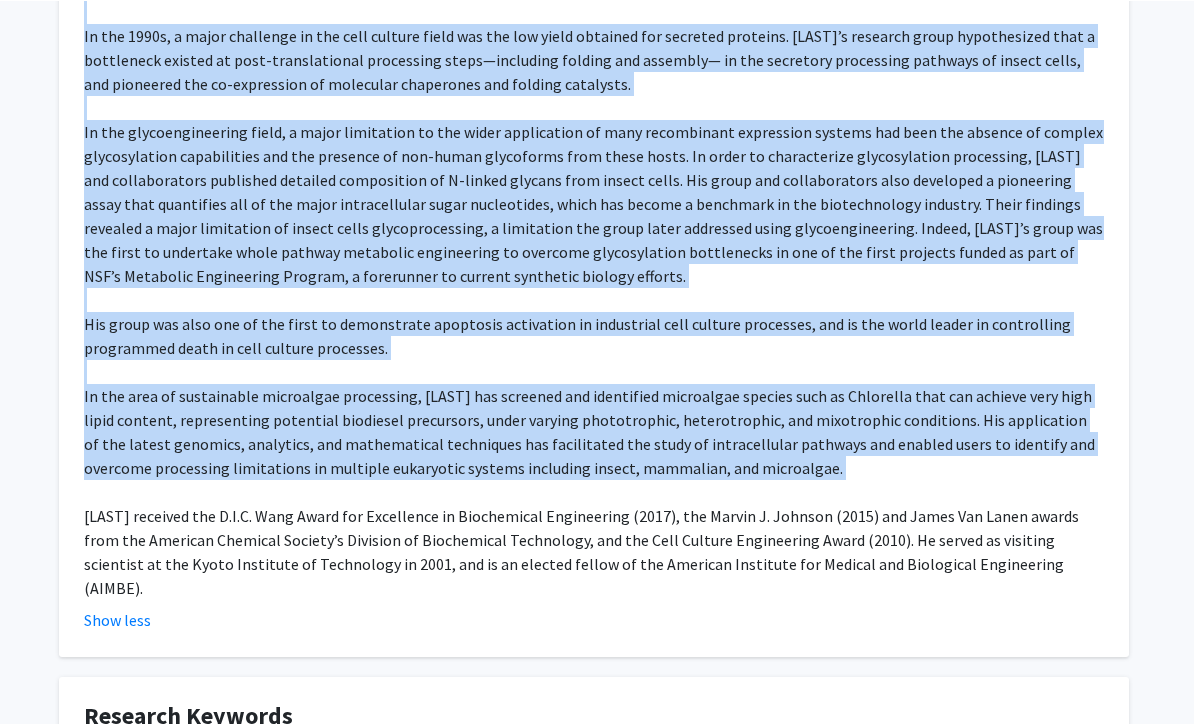 click on "[FIRST] [LAST], professor of chemical and biomolecular engineering and lead PI of the Advanced Mammalian Biomanufacturing Innovation Center (AMBIC), is known for integrating systems biology with cellular, metabolic, and biochemical engineering for eukaryotic biotechnology applications. [LAST] is one of the original pioneers of eukaryotic metabolic engineering and has made multiple landmark contributions in improving the efficiency and effectiveness of mammalian and insect production hosts, in fundamental discoveries in glycobiology, in applying systems biology to understand mammalian cells in biotechnology and biomedicine, and in advancing knowledge about sustainable algal bioprocessing for biofuels and other products. [LAST] also led the JHU initiative to be one of the original academic members of the National Institute for Innovation in Manufacturing Biopharmaceuticals (NIIMBL), which uses federal and industry co-funding to fine-tune existing biopharmaceutical manufacturing techniques." 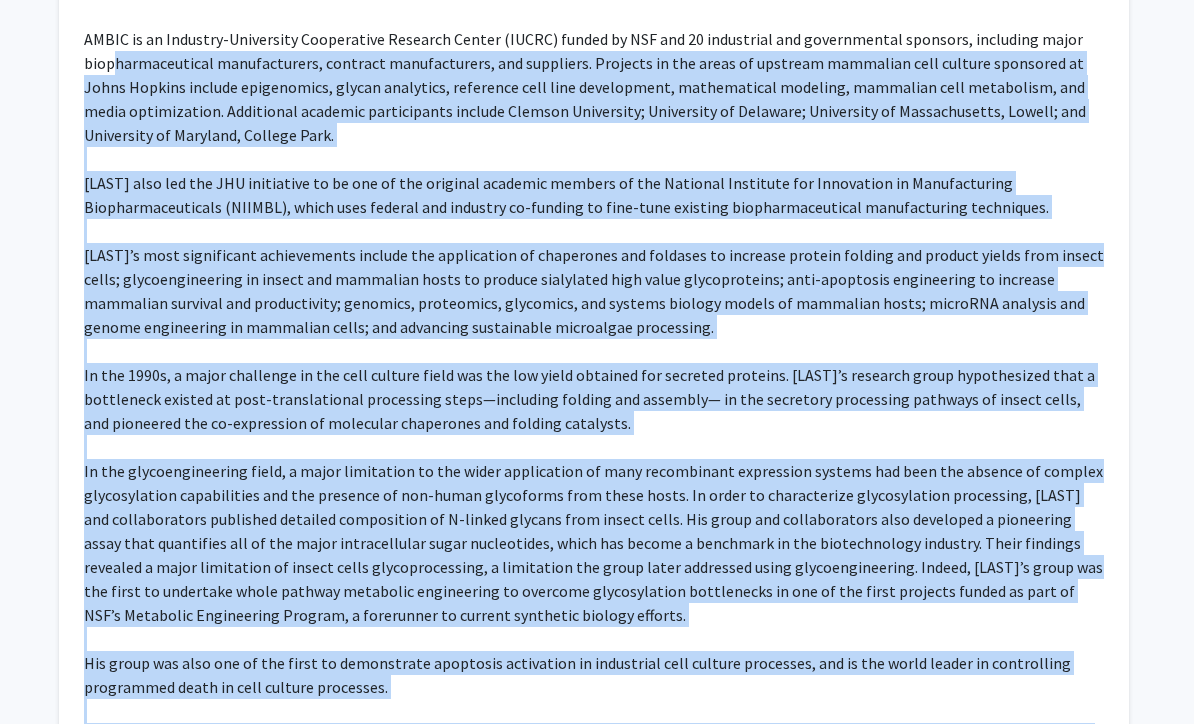 drag, startPoint x: 788, startPoint y: 480, endPoint x: 119, endPoint y: 68, distance: 785.6876 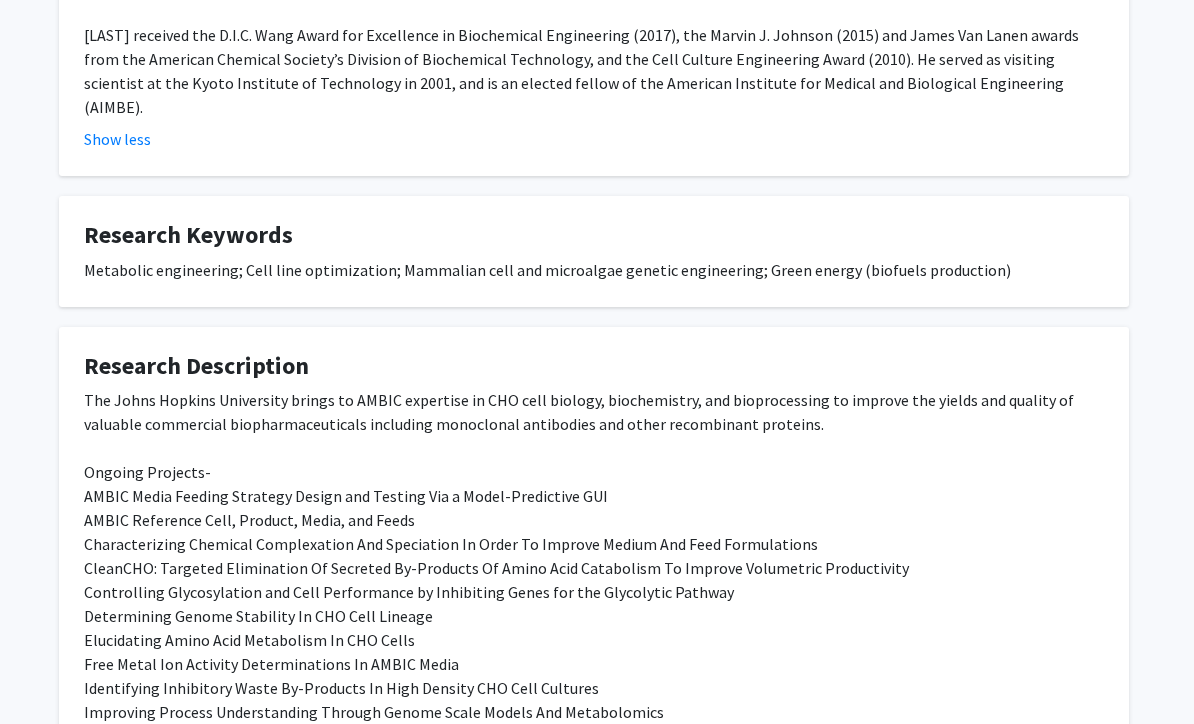 scroll, scrollTop: 1445, scrollLeft: 6, axis: both 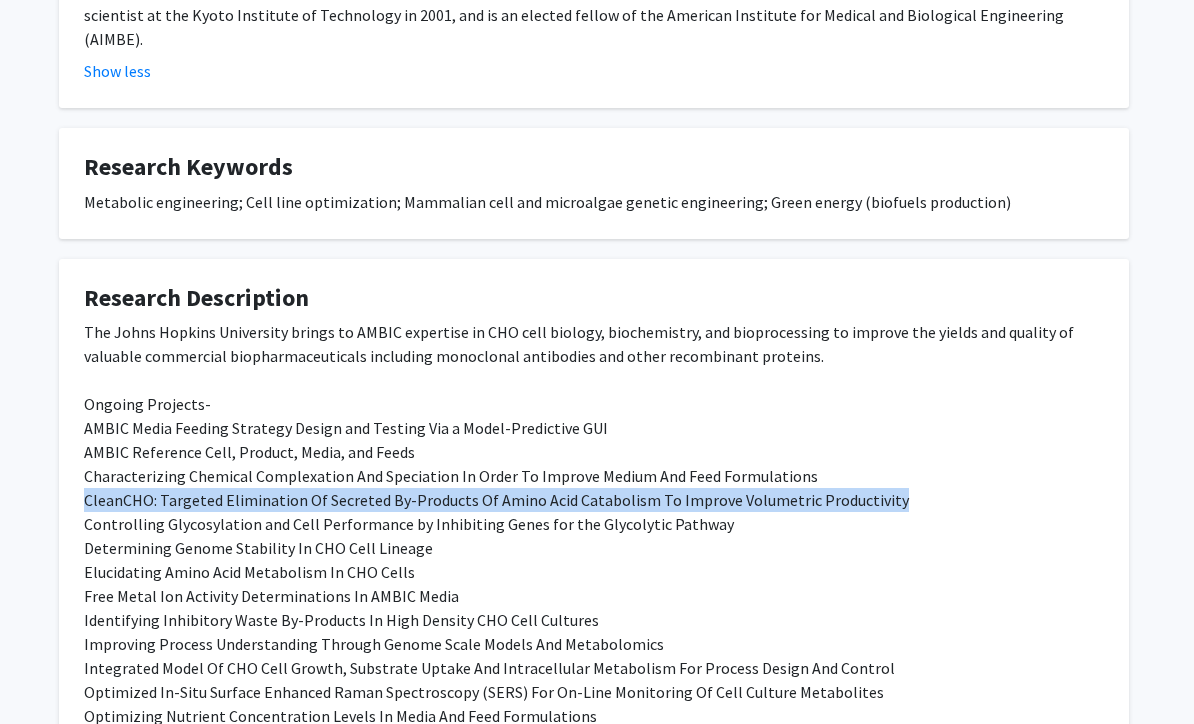 drag, startPoint x: 88, startPoint y: 471, endPoint x: 900, endPoint y: 464, distance: 812.03015 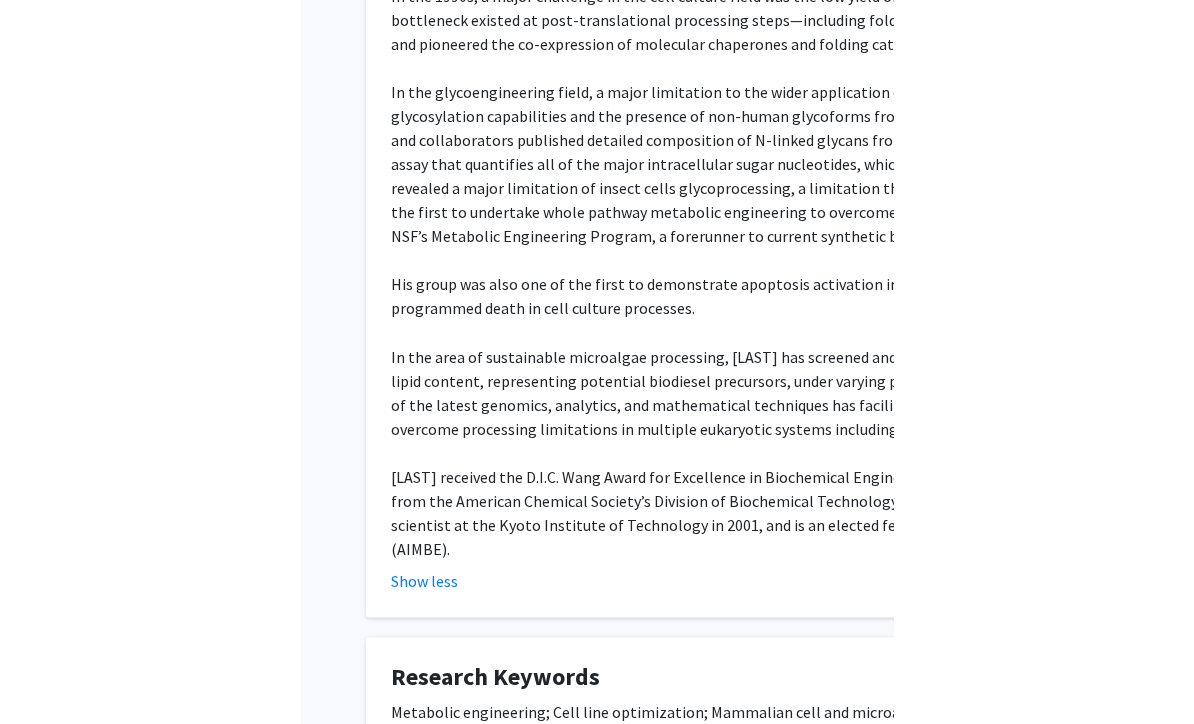scroll, scrollTop: 1445, scrollLeft: 0, axis: vertical 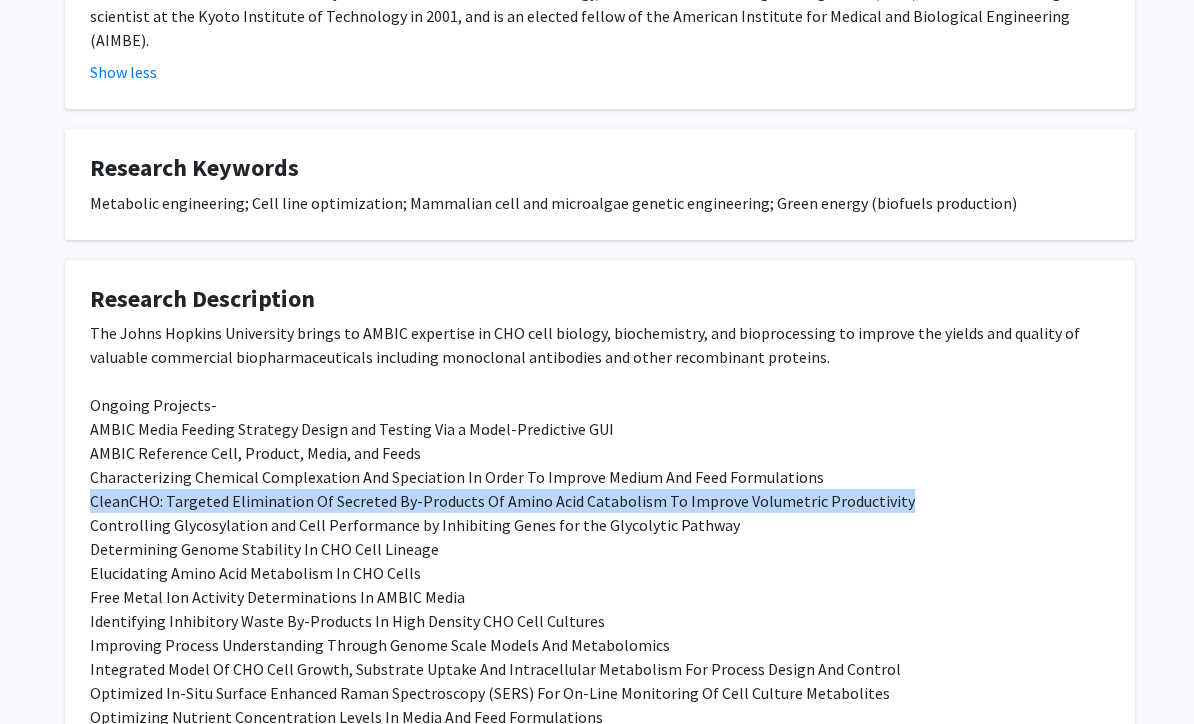 click on "The Johns Hopkins University brings to AMBIC expertise in CHO cell biology, biochemistry, and bioprocessing to improve the yields and quality of valuable commercial biopharmaceuticals including monoclonal antibodies and other recombinant proteins. Ongoing Projects- AMBIC Media Feeding Strategy Design and Testing Via a Model-Predictive GUI AMBIC Reference Cell, Product, Media, and Feeds Characterizing Chemical Complexation And Speciation In Order To Improve Medium And Feed Formulations CleanCHO: Targeted Elimination Of Secreted By-Products Of Amino Acid Catabolism To Improve Volumetric Productivity Controlling Glycosylation and Cell Performance by Inhibiting Genes for the Glycolytic Pathway Determining Genome Stability In CHO Cell Lineage Elucidating Amino Acid Metabolism In CHO Cells Free Metal Ion Activity Determinations In AMBIC Media Identifying Inhibitory Waste By-Products In High Density CHO Cell Cultures Improving Process Understanding Through Genome Scale Models And Metabolomics" 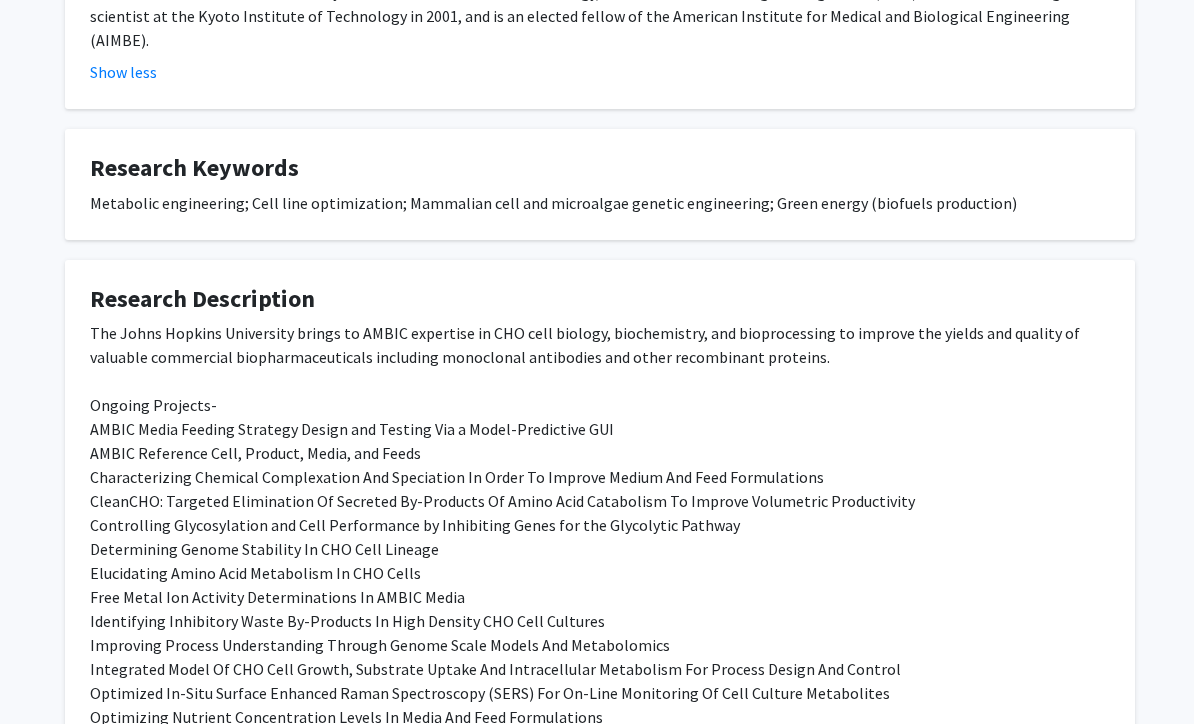 click on "The Johns Hopkins University brings to AMBIC expertise in CHO cell biology, biochemistry, and bioprocessing to improve the yields and quality of valuable commercial biopharmaceuticals including monoclonal antibodies and other recombinant proteins. Ongoing Projects- AMBIC Media Feeding Strategy Design and Testing Via a Model-Predictive GUI AMBIC Reference Cell, Product, Media, and Feeds Characterizing Chemical Complexation And Speciation In Order To Improve Medium And Feed Formulations CleanCHO: Targeted Elimination Of Secreted By-Products Of Amino Acid Catabolism To Improve Volumetric Productivity Controlling Glycosylation and Cell Performance by Inhibiting Genes for the Glycolytic Pathway Determining Genome Stability In CHO Cell Lineage Elucidating Amino Acid Metabolism In CHO Cells Free Metal Ion Activity Determinations In AMBIC Media Identifying Inhibitory Waste By-Products In High Density CHO Cell Cultures Improving Process Understanding Through Genome Scale Models And Metabolomics" 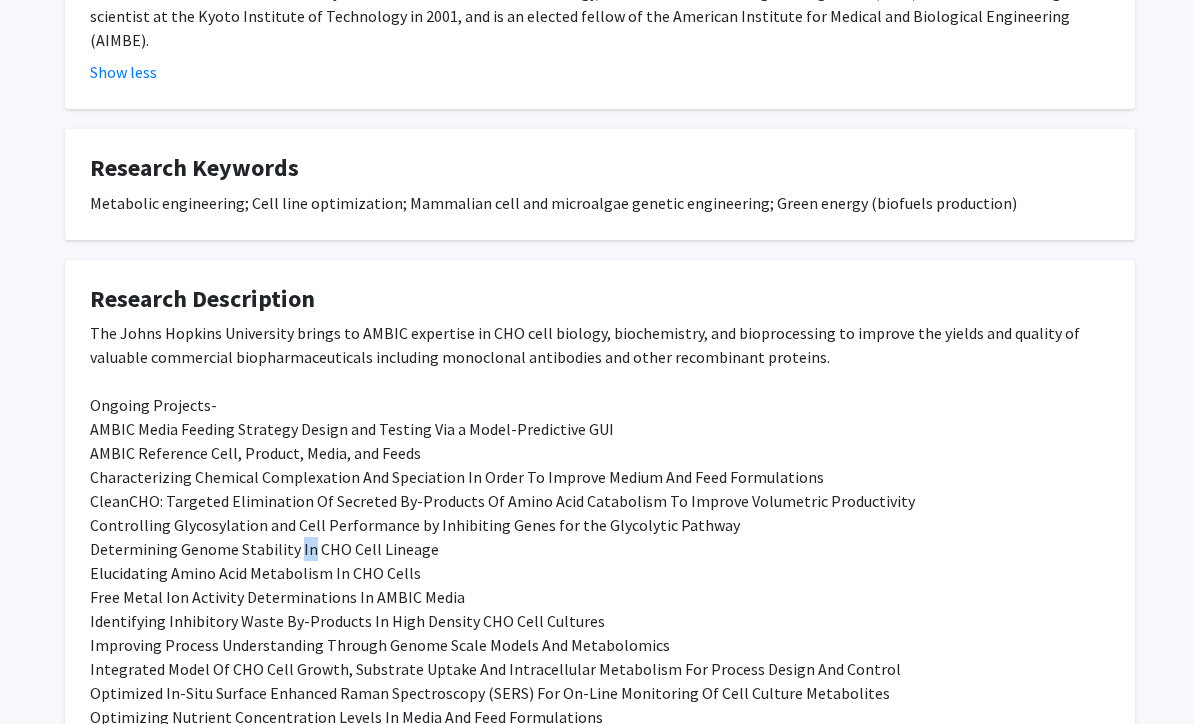 click on "The Johns Hopkins University brings to AMBIC expertise in CHO cell biology, biochemistry, and bioprocessing to improve the yields and quality of valuable commercial biopharmaceuticals including monoclonal antibodies and other recombinant proteins. Ongoing Projects- AMBIC Media Feeding Strategy Design and Testing Via a Model-Predictive GUI AMBIC Reference Cell, Product, Media, and Feeds Characterizing Chemical Complexation And Speciation In Order To Improve Medium And Feed Formulations CleanCHO: Targeted Elimination Of Secreted By-Products Of Amino Acid Catabolism To Improve Volumetric Productivity Controlling Glycosylation and Cell Performance by Inhibiting Genes for the Glycolytic Pathway Determining Genome Stability In CHO Cell Lineage Elucidating Amino Acid Metabolism In CHO Cells Free Metal Ion Activity Determinations In AMBIC Media Identifying Inhibitory Waste By-Products In High Density CHO Cell Cultures Improving Process Understanding Through Genome Scale Models And Metabolomics" 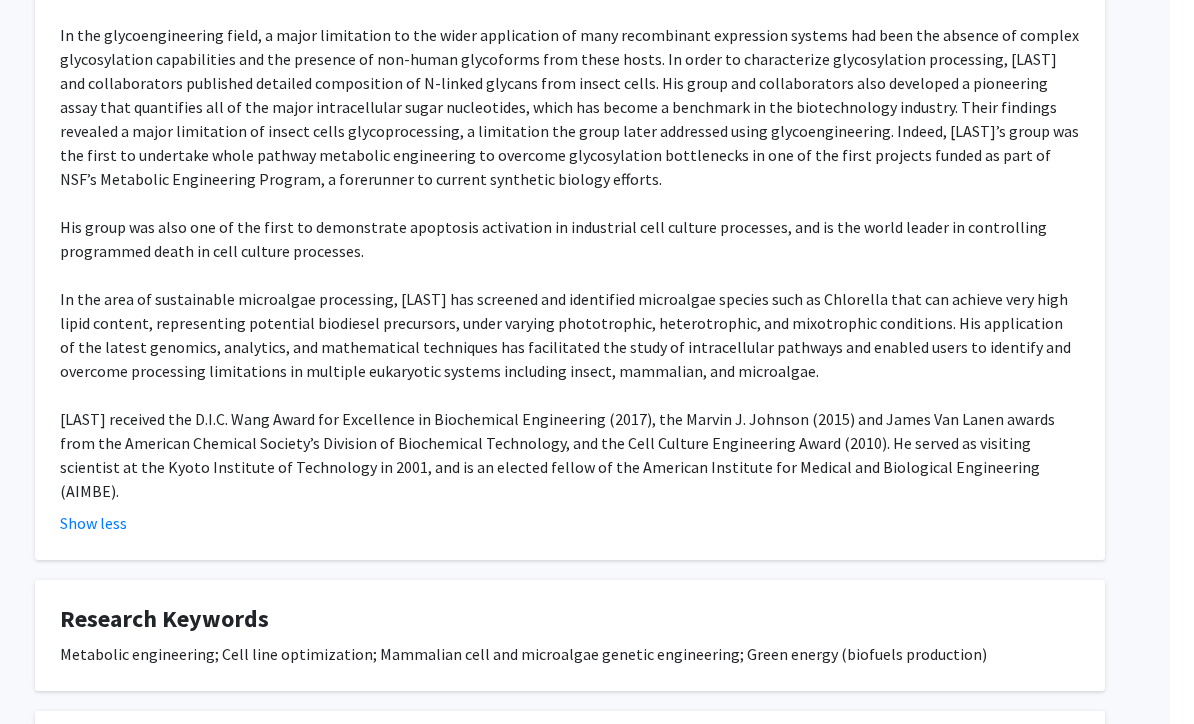 scroll, scrollTop: 1019, scrollLeft: 6, axis: both 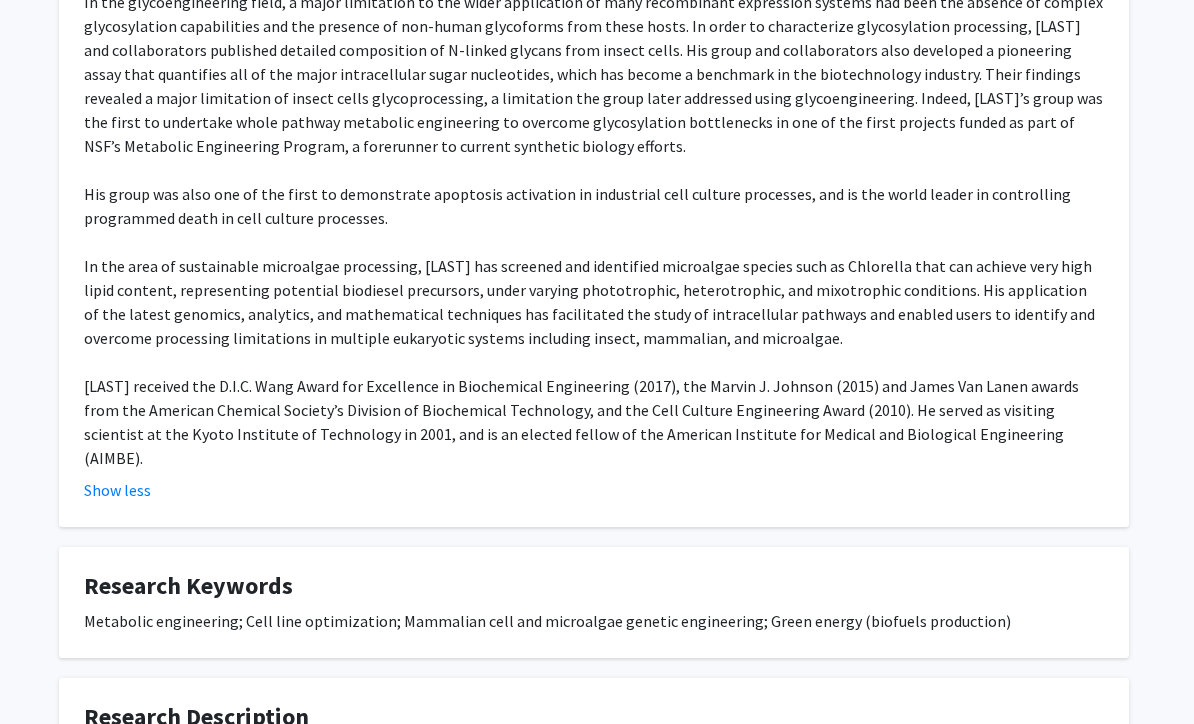 click on "Michael Betenbaugh, professor of chemical and biomolecular engineering and lead PI of the Advanced Mammalian Biomanufacturing Innovation Center (AMBIC), is known for integrating systems biology with cellular, metabolic, and biochemical engineering for eukaryotic biotechnology applications. Betenbaugh is one of the original pioneers of eukaryotic metabolic engineering and has made multiple landmark contributions in improving the efficiency and effectiveness of mammalian and insect production hosts, in fundamental discoveries in glycobiology, in applying systems biology to understand mammalian cells in biotechnology and biomedicine, and in advancing knowledge about sustainable algal bioprocessing for biofuels and other products. Betenbaugh also led the JHU initiative to be one of the original academic members of the National Institute for Innovation in Manufacturing Biopharmaceuticals (NIIMBL), which uses federal and industry co-funding to fine-tune existing biopharmaceutical manufacturing techniques." 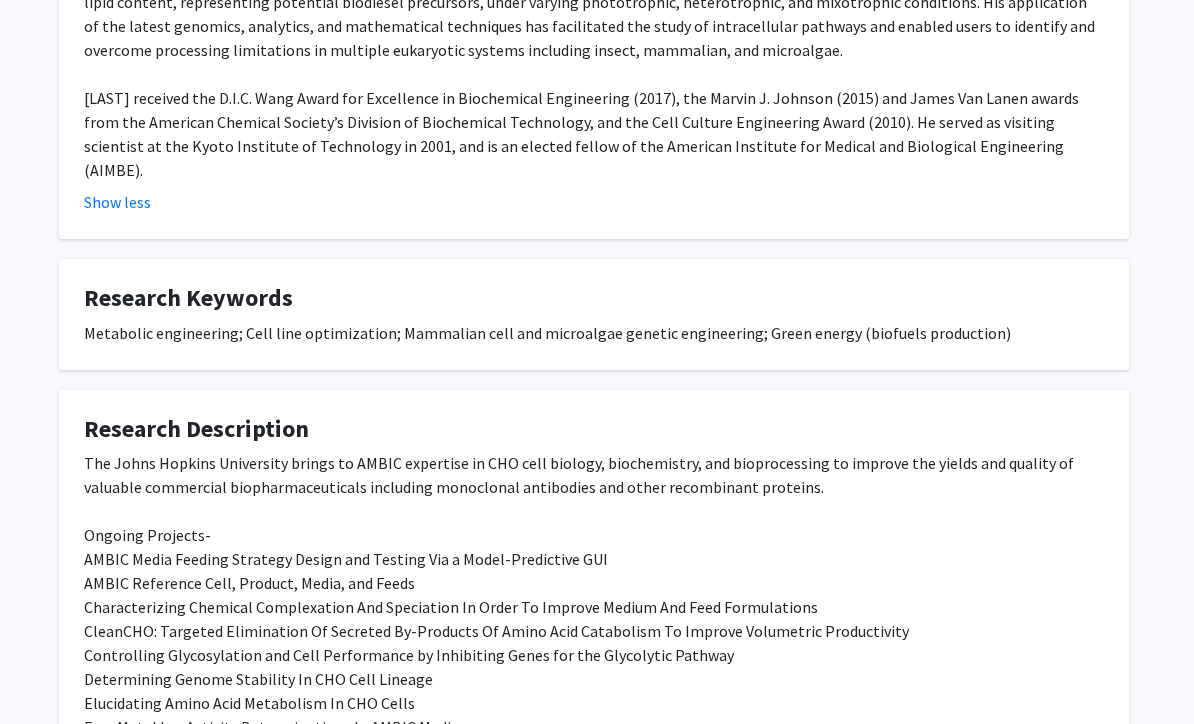 scroll, scrollTop: 1370, scrollLeft: 6, axis: both 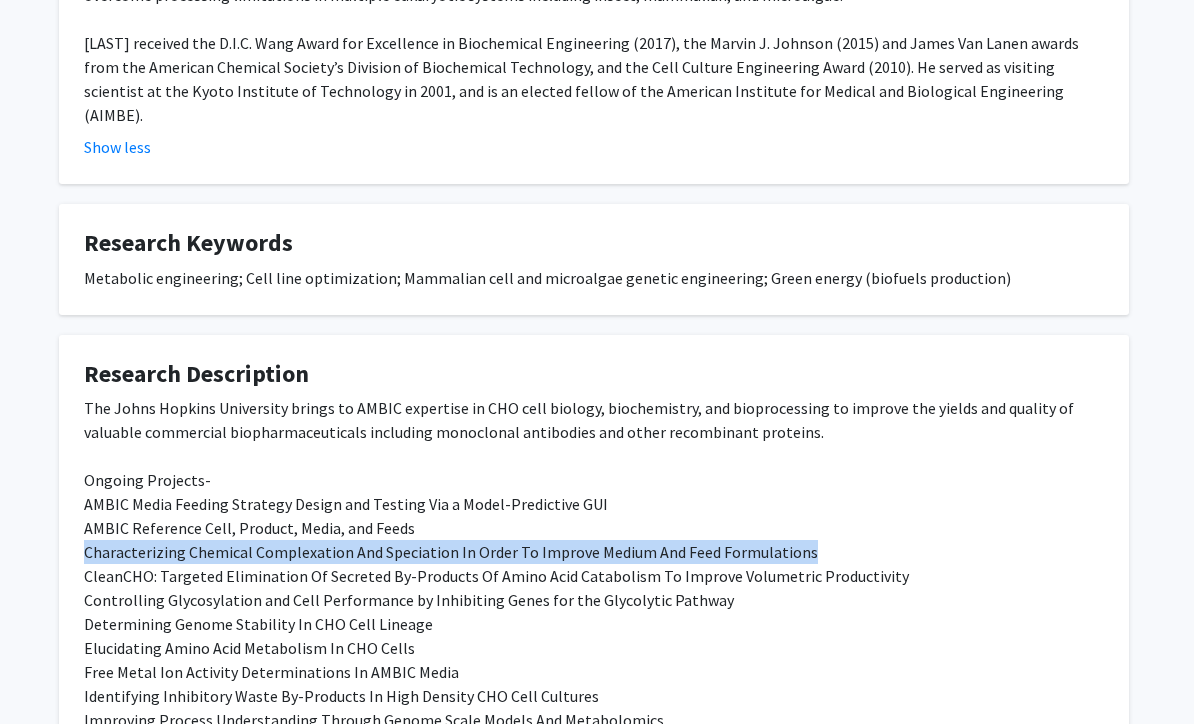 drag, startPoint x: 86, startPoint y: 521, endPoint x: 883, endPoint y: 510, distance: 797.0759 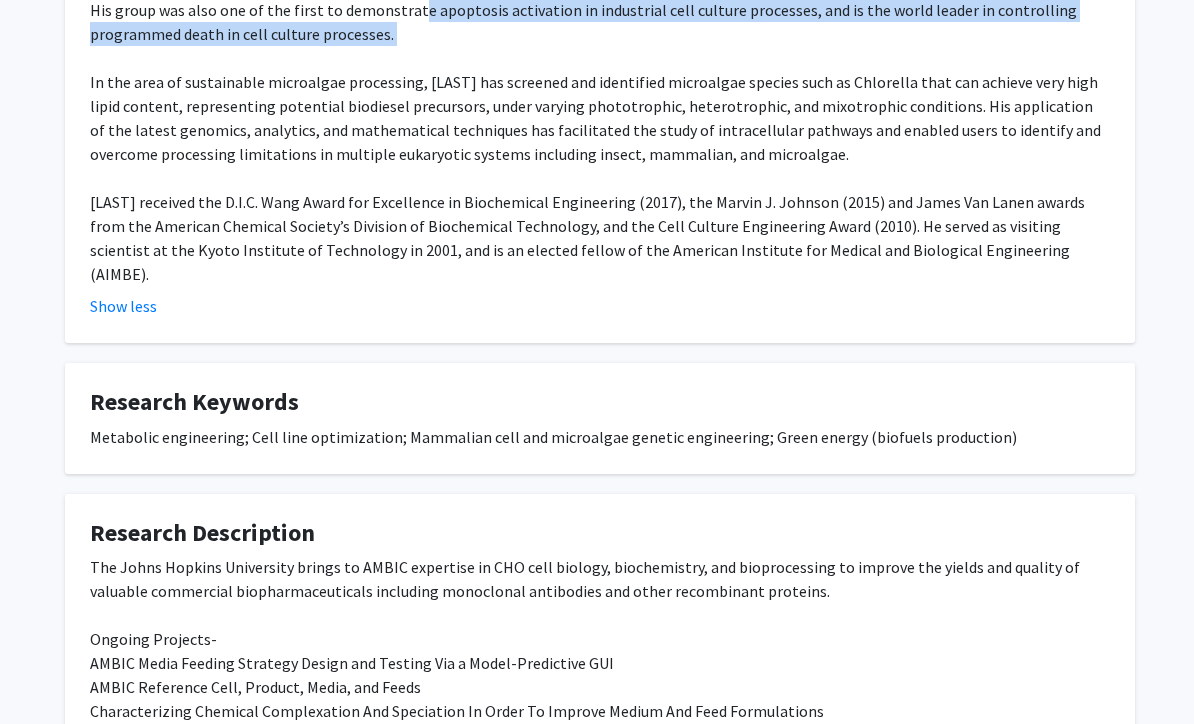 drag, startPoint x: 412, startPoint y: 29, endPoint x: 414, endPoint y: 15, distance: 14.142136 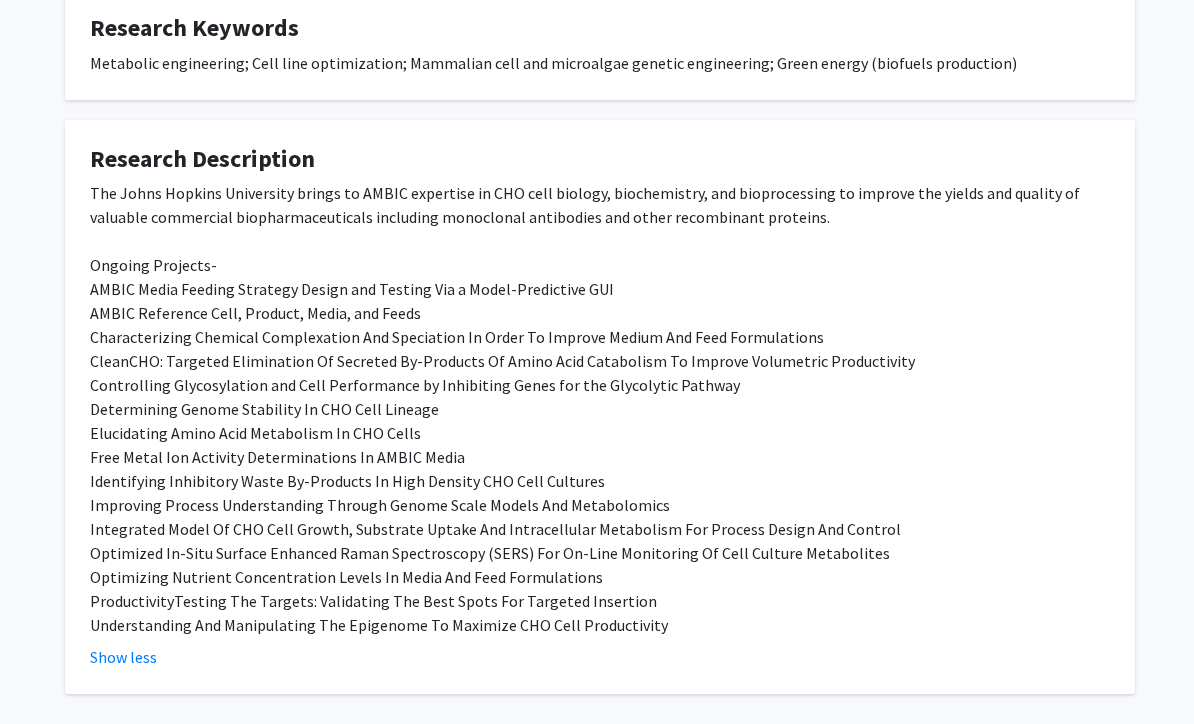 scroll, scrollTop: 1651, scrollLeft: 0, axis: vertical 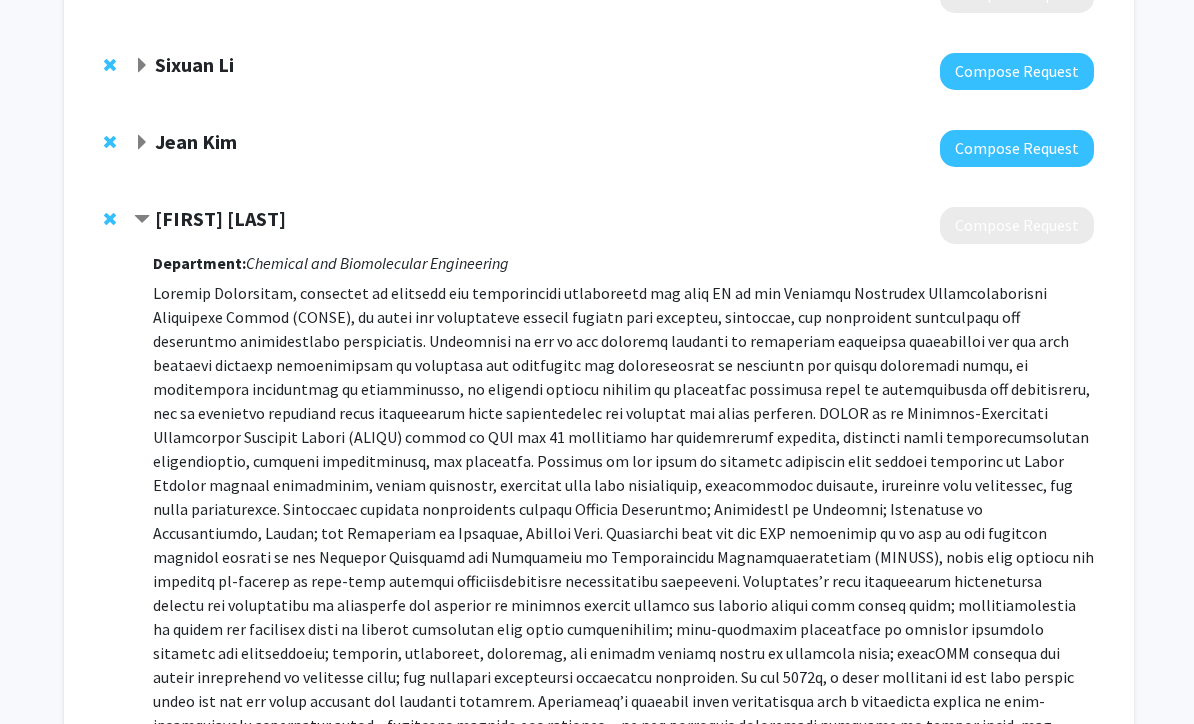 click 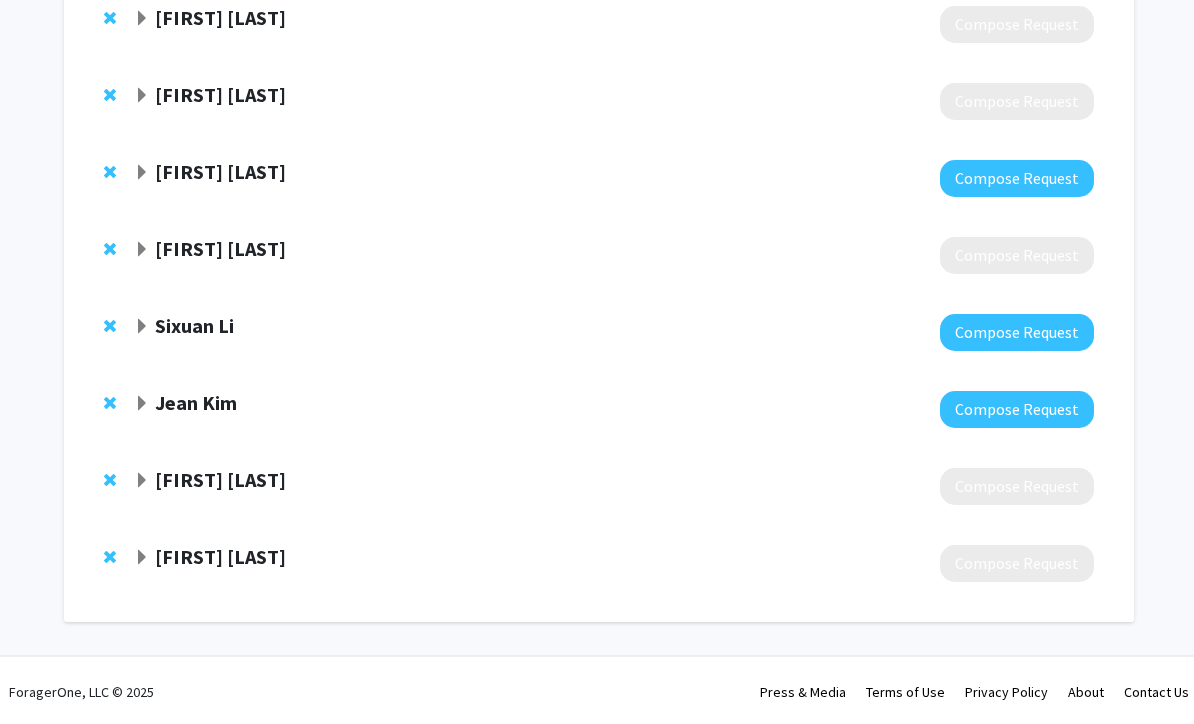 click 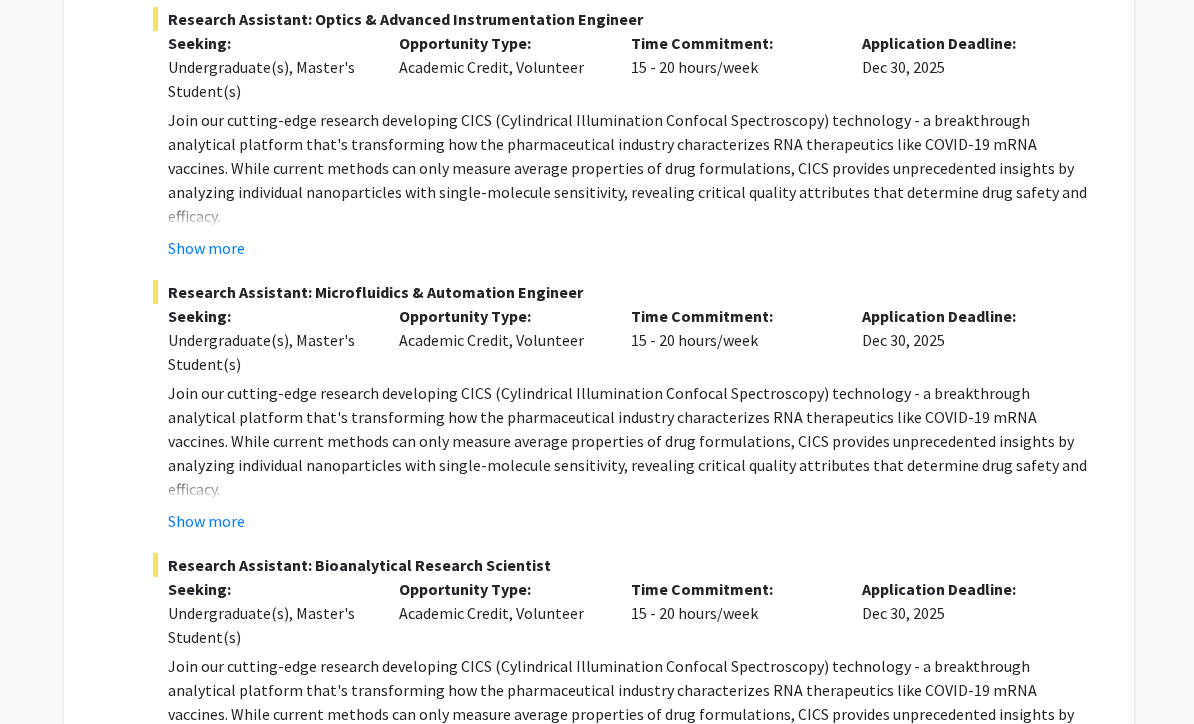 scroll, scrollTop: 2277, scrollLeft: 1, axis: both 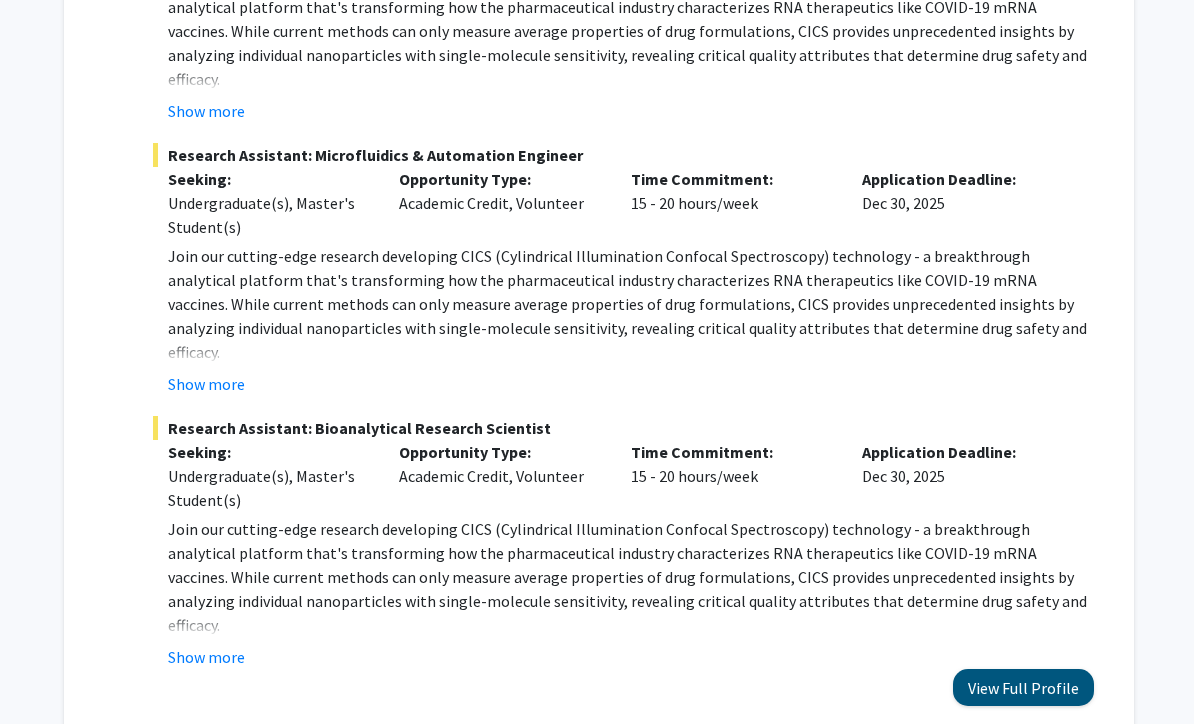 click on "View Full Profile" at bounding box center (1023, 688) 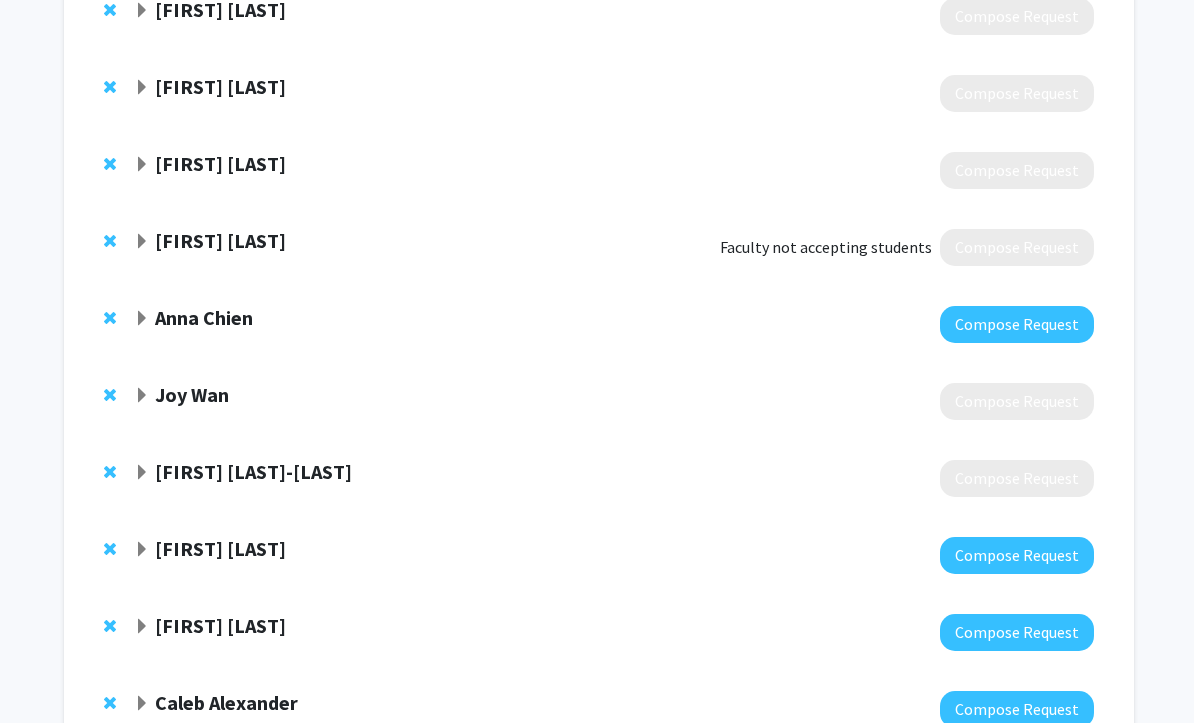 scroll, scrollTop: 859, scrollLeft: 1, axis: both 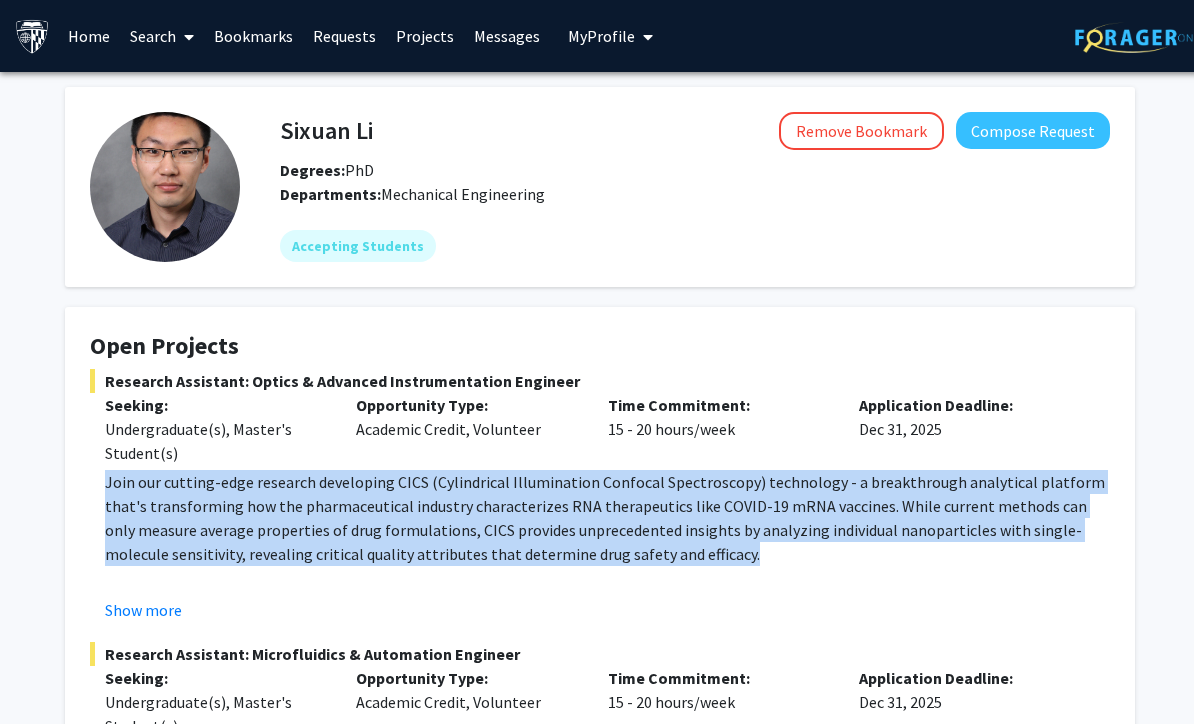 drag, startPoint x: 105, startPoint y: 477, endPoint x: 608, endPoint y: 551, distance: 508.4142 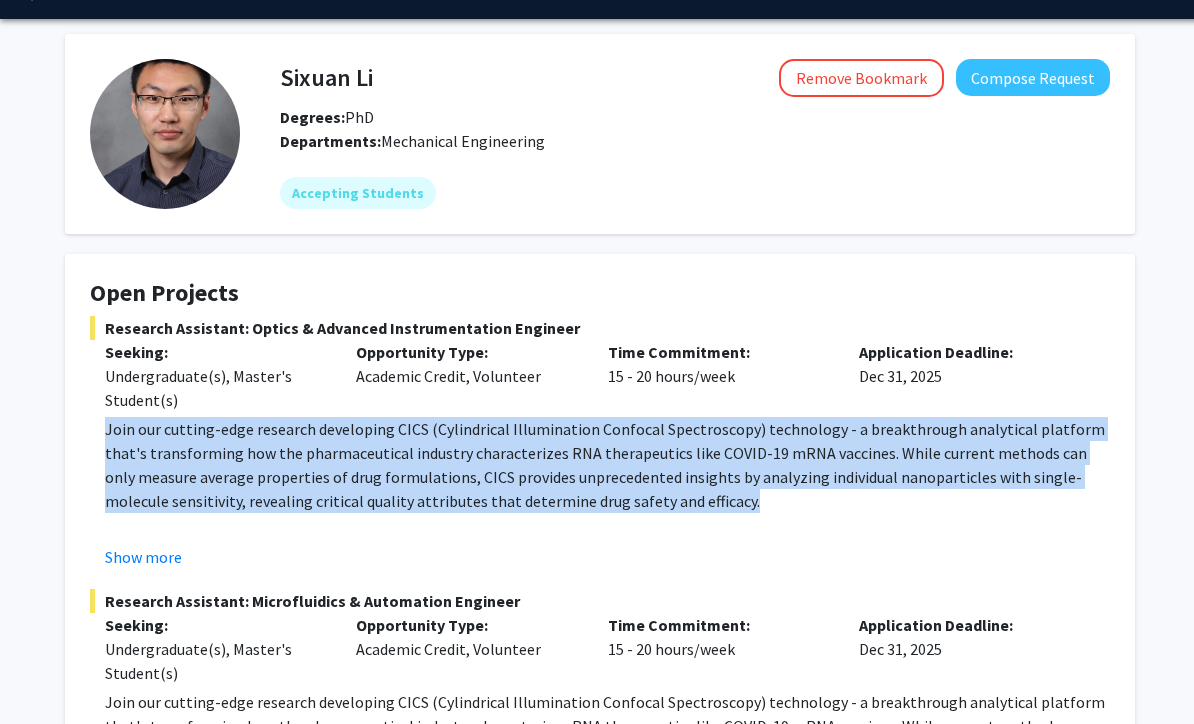 scroll, scrollTop: 53, scrollLeft: 0, axis: vertical 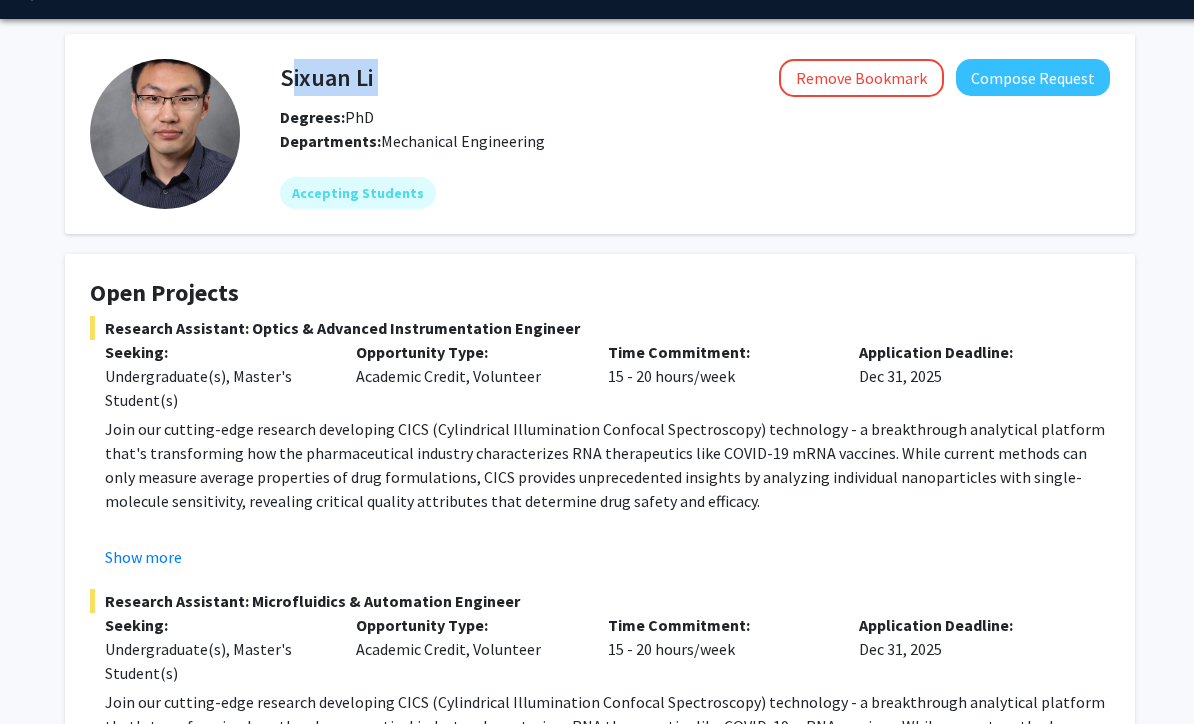 drag, startPoint x: 284, startPoint y: 61, endPoint x: 408, endPoint y: 83, distance: 125.93649 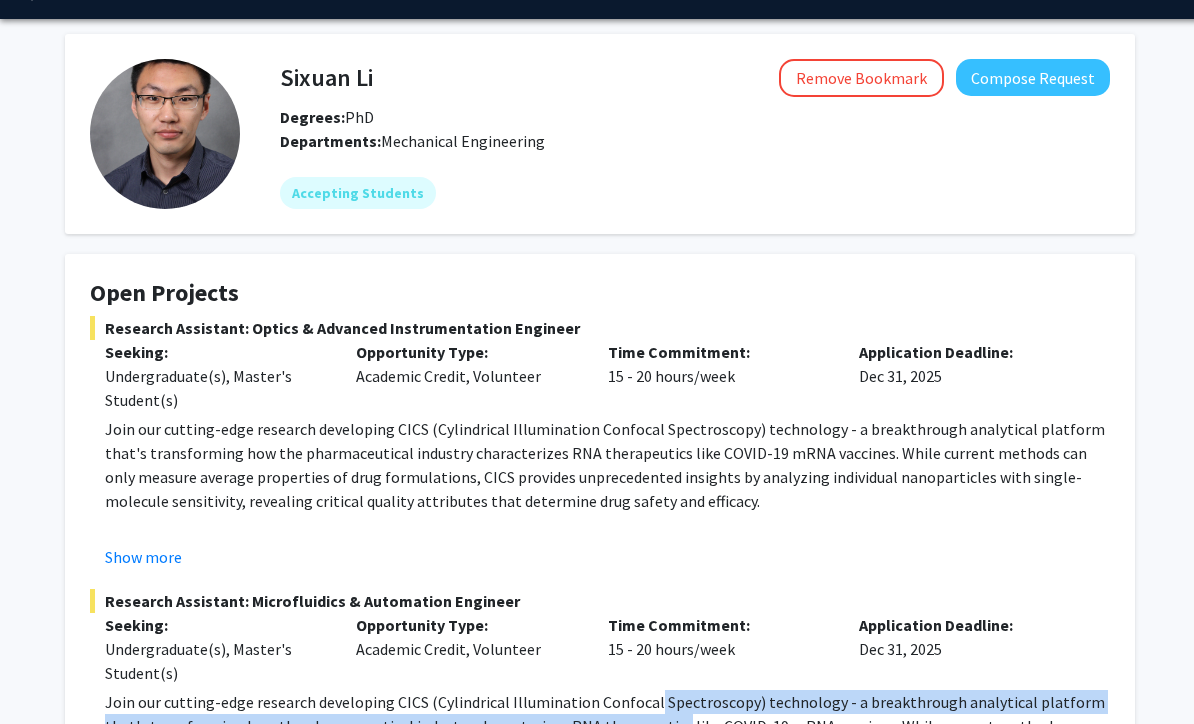 drag, startPoint x: 625, startPoint y: 722, endPoint x: -1, endPoint y: -54, distance: 997.02155 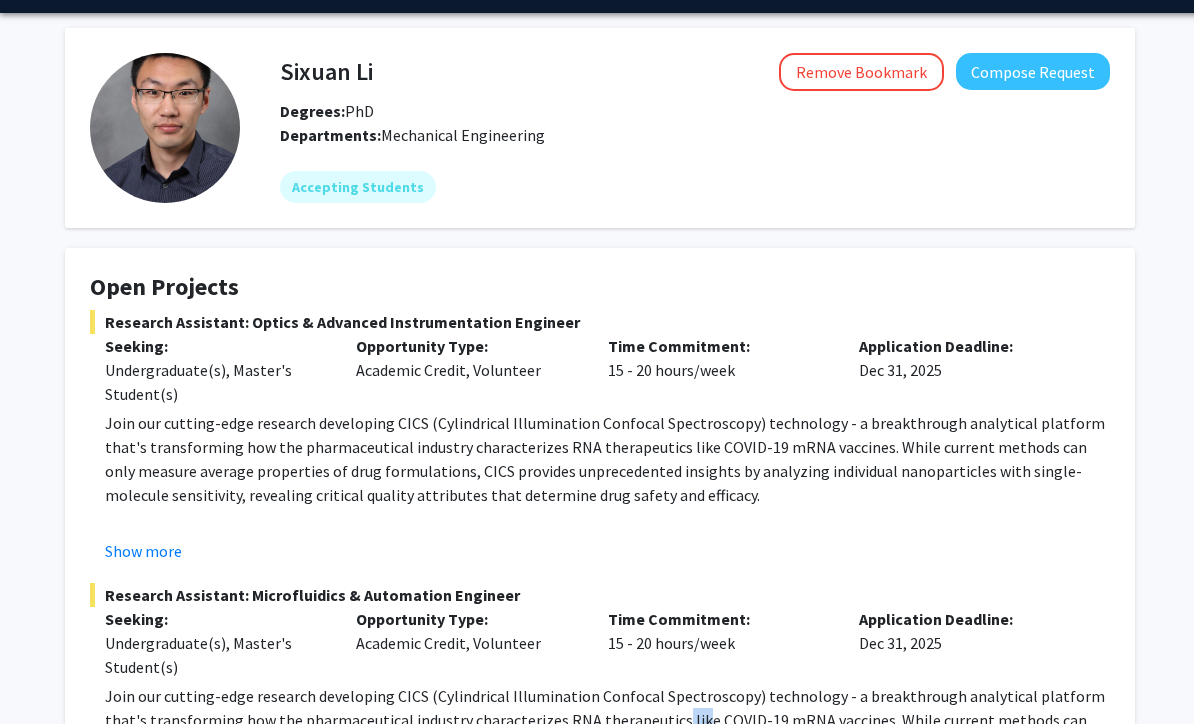 scroll, scrollTop: 58, scrollLeft: 0, axis: vertical 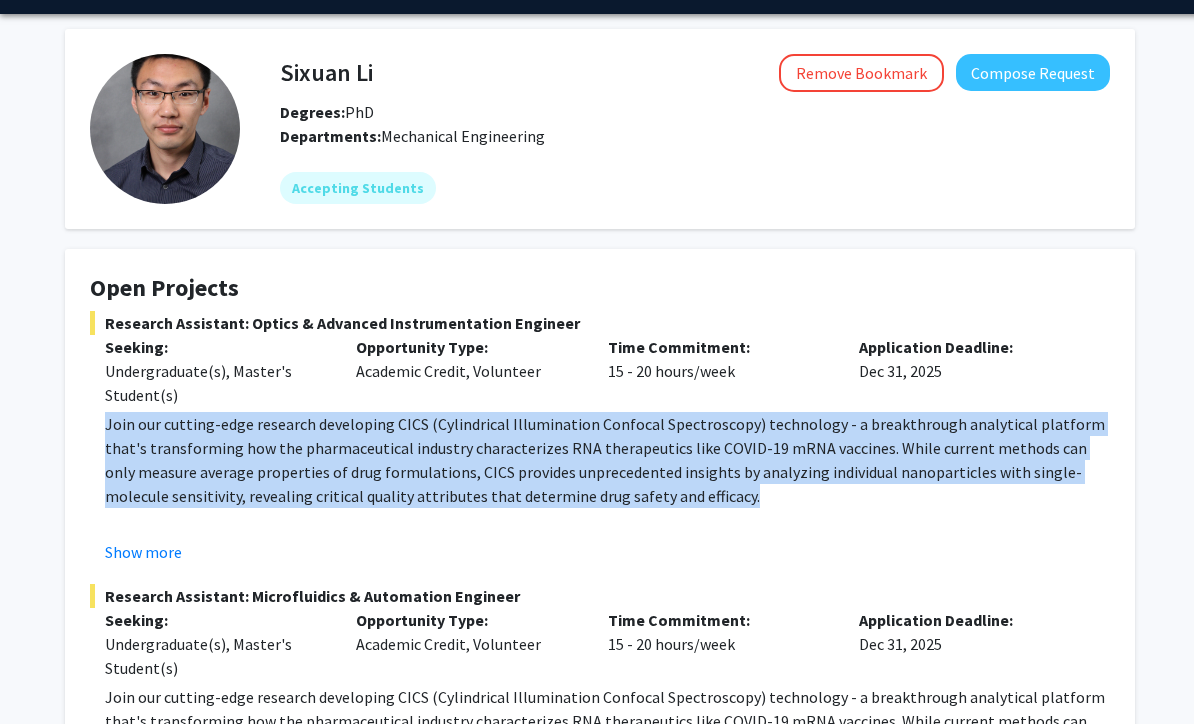 drag, startPoint x: 98, startPoint y: 418, endPoint x: 599, endPoint y: 496, distance: 507.0355 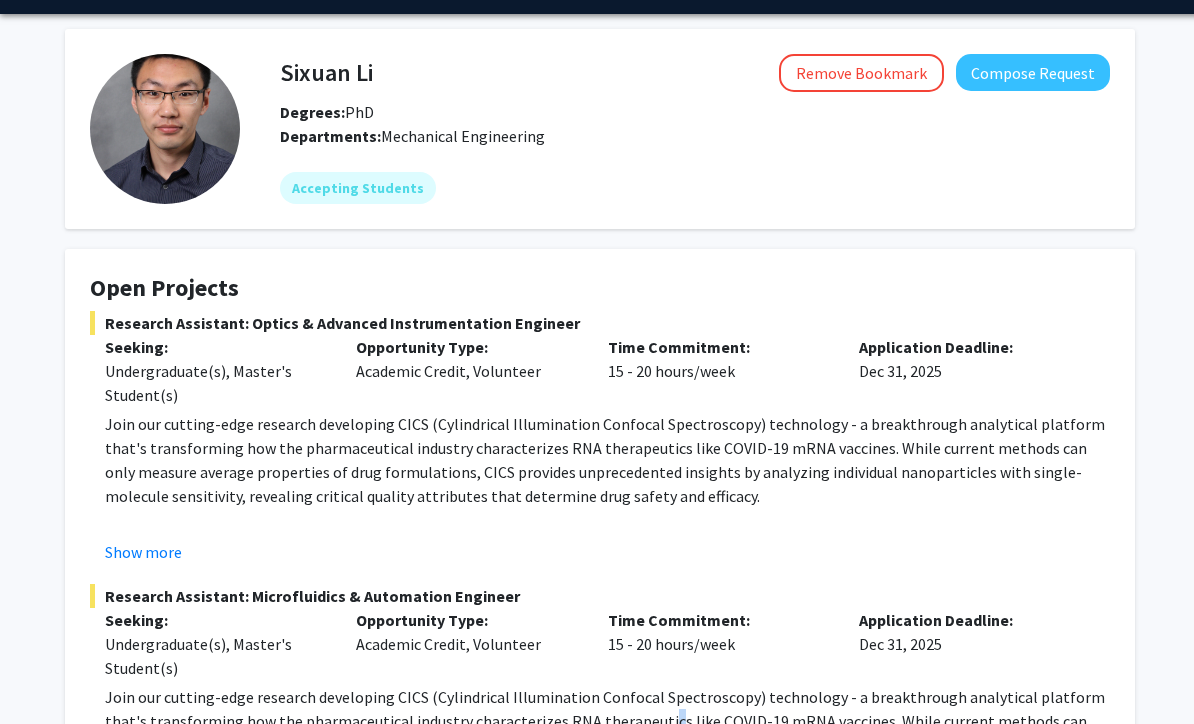drag, startPoint x: 610, startPoint y: 722, endPoint x: -1, endPoint y: -59, distance: 991.6058 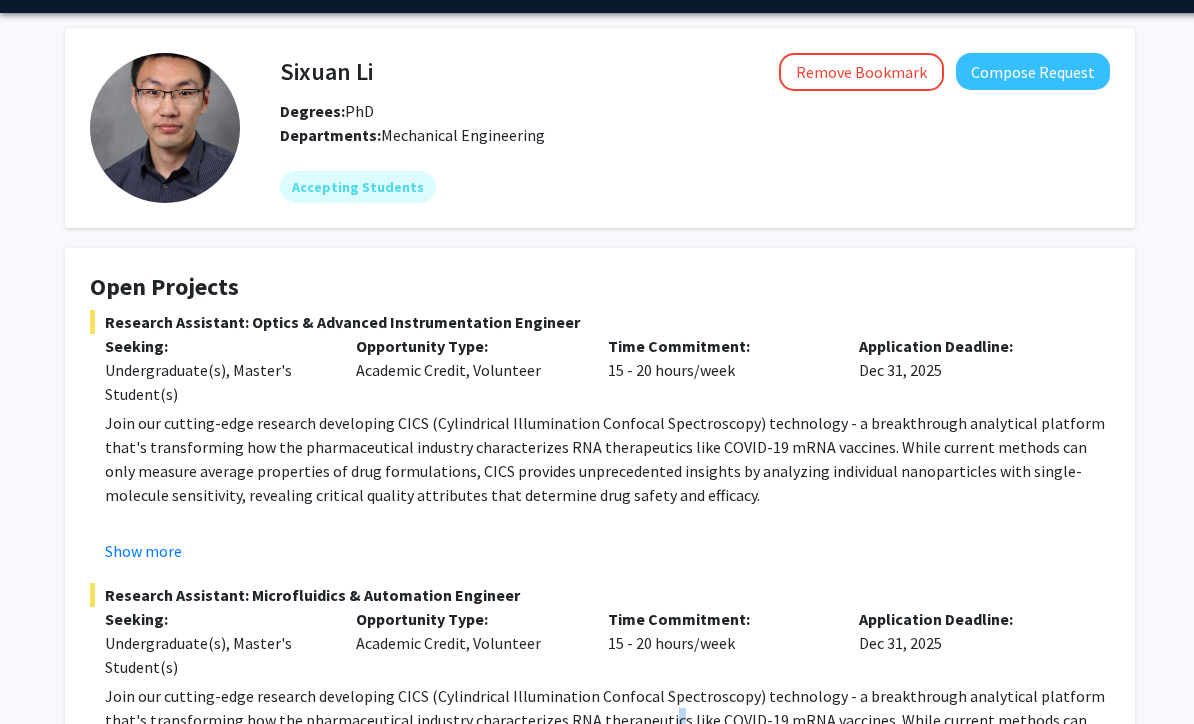 scroll, scrollTop: 0, scrollLeft: 0, axis: both 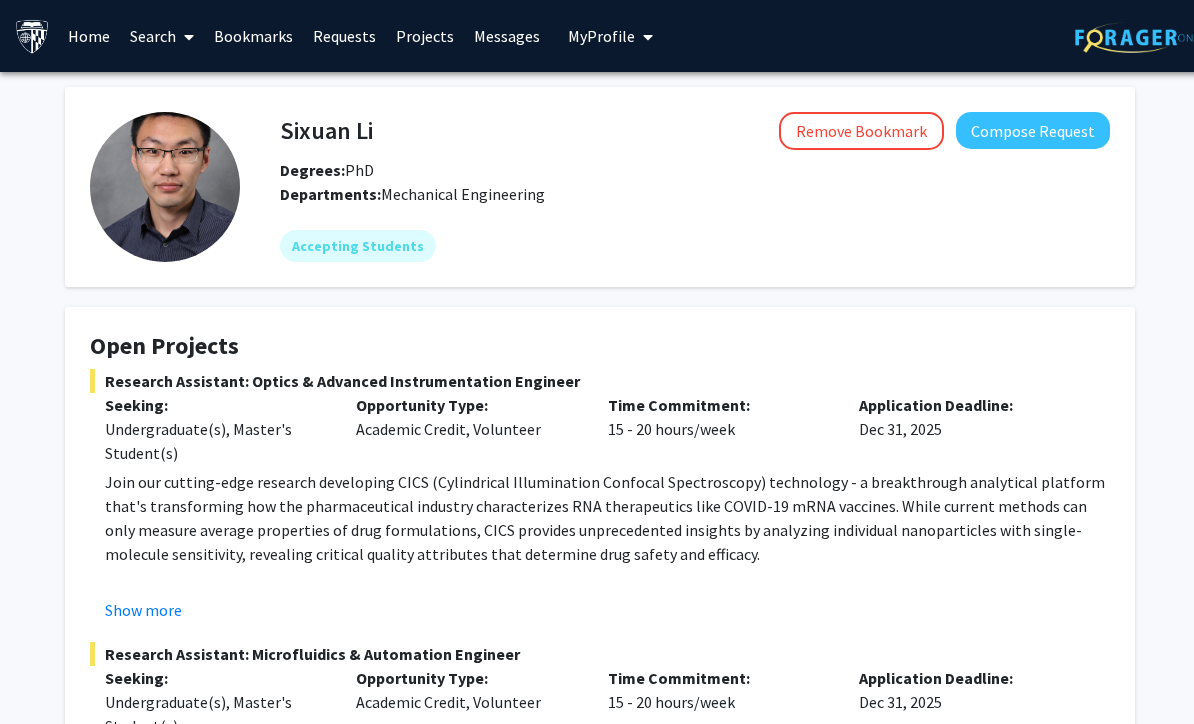 click on "Search" at bounding box center [162, 36] 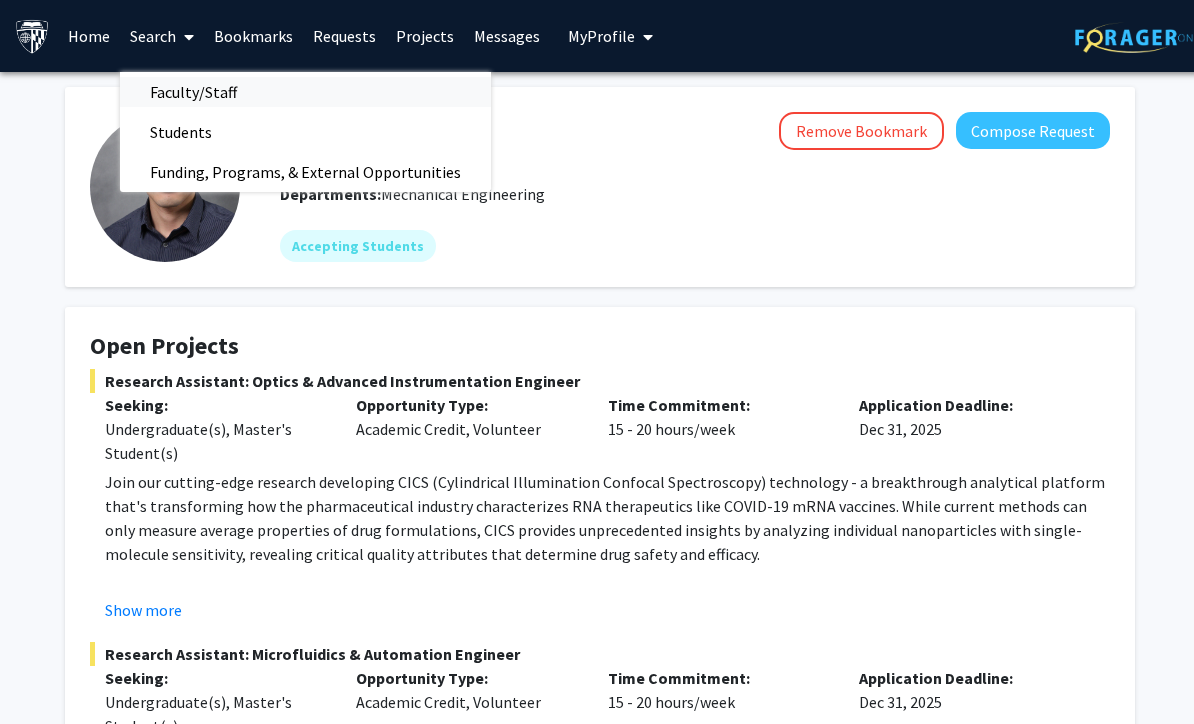 click on "Faculty/Staff" at bounding box center (193, 92) 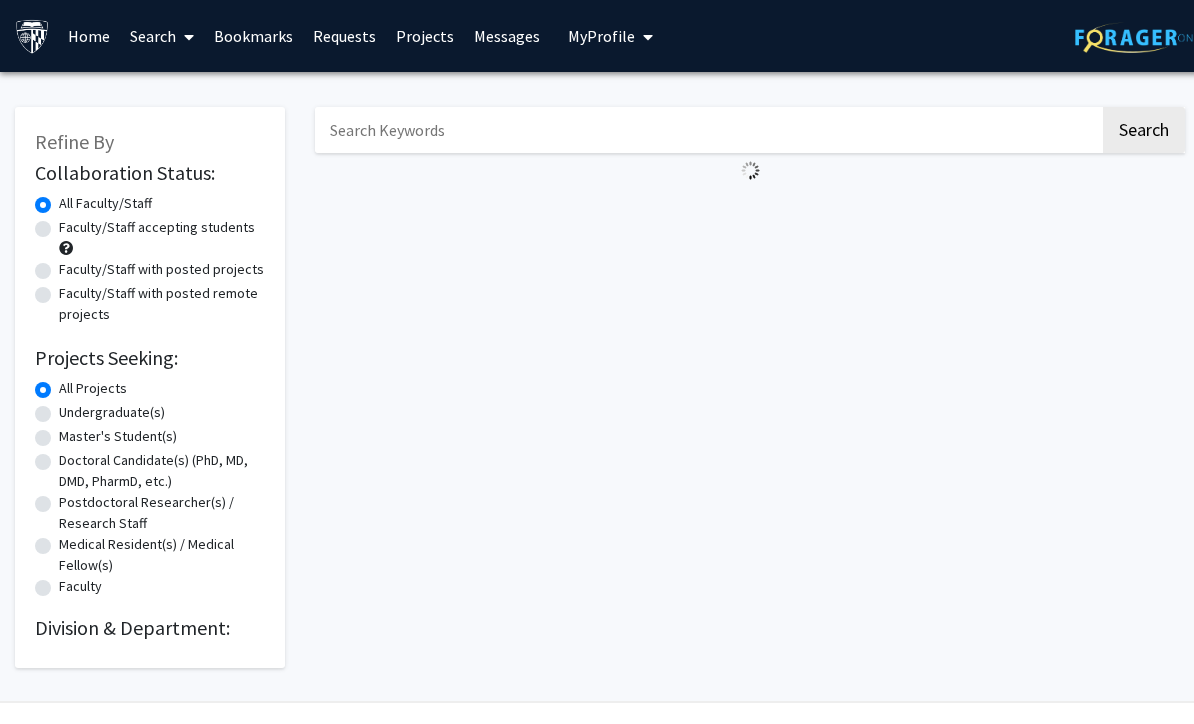 click at bounding box center (707, 130) 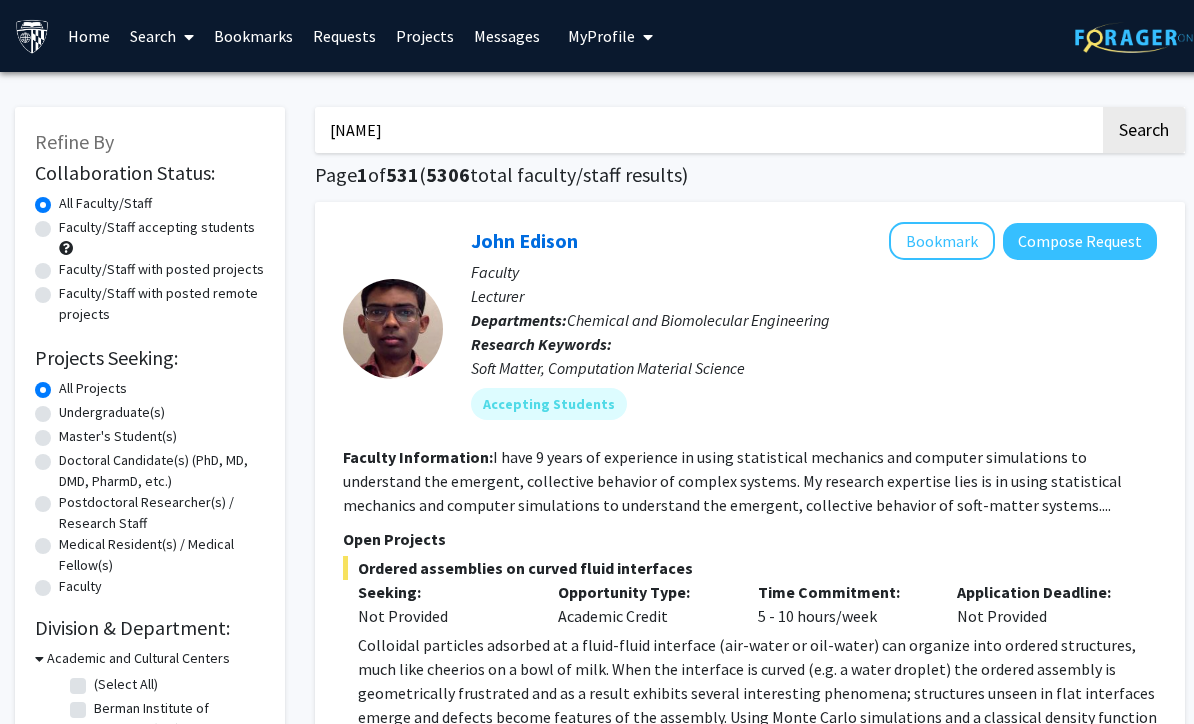 click on "Search" 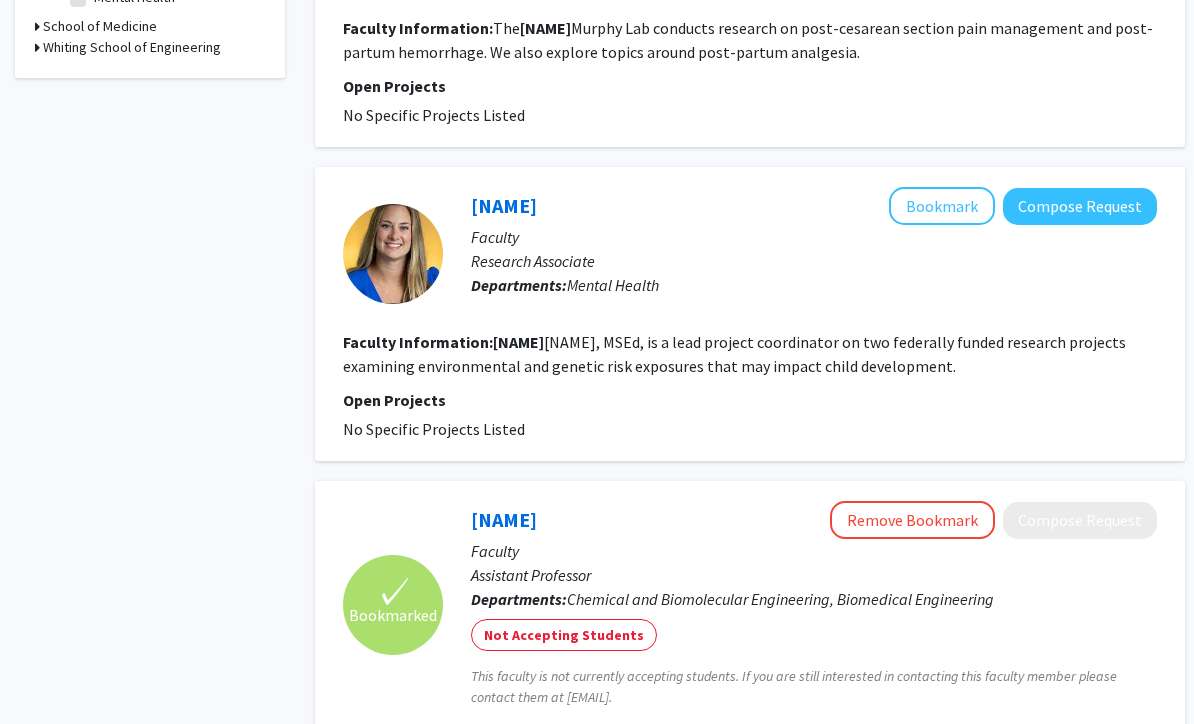 scroll, scrollTop: 734, scrollLeft: 0, axis: vertical 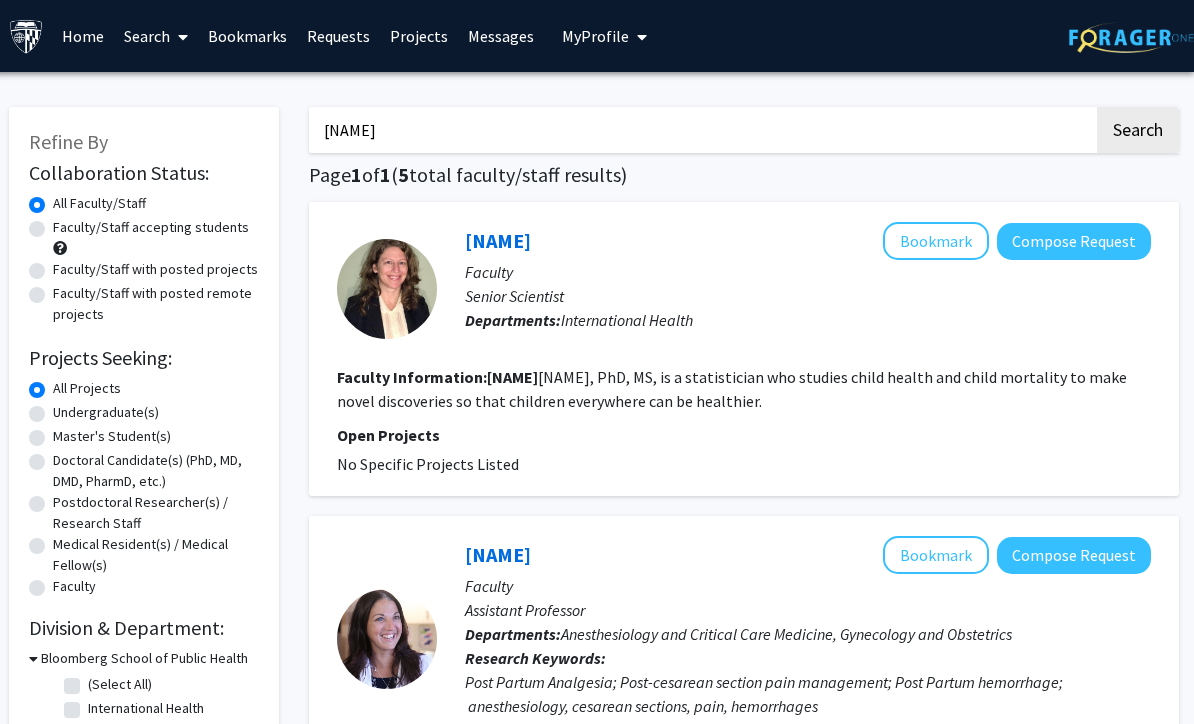 drag, startPoint x: 545, startPoint y: 135, endPoint x: 297, endPoint y: 126, distance: 248.16325 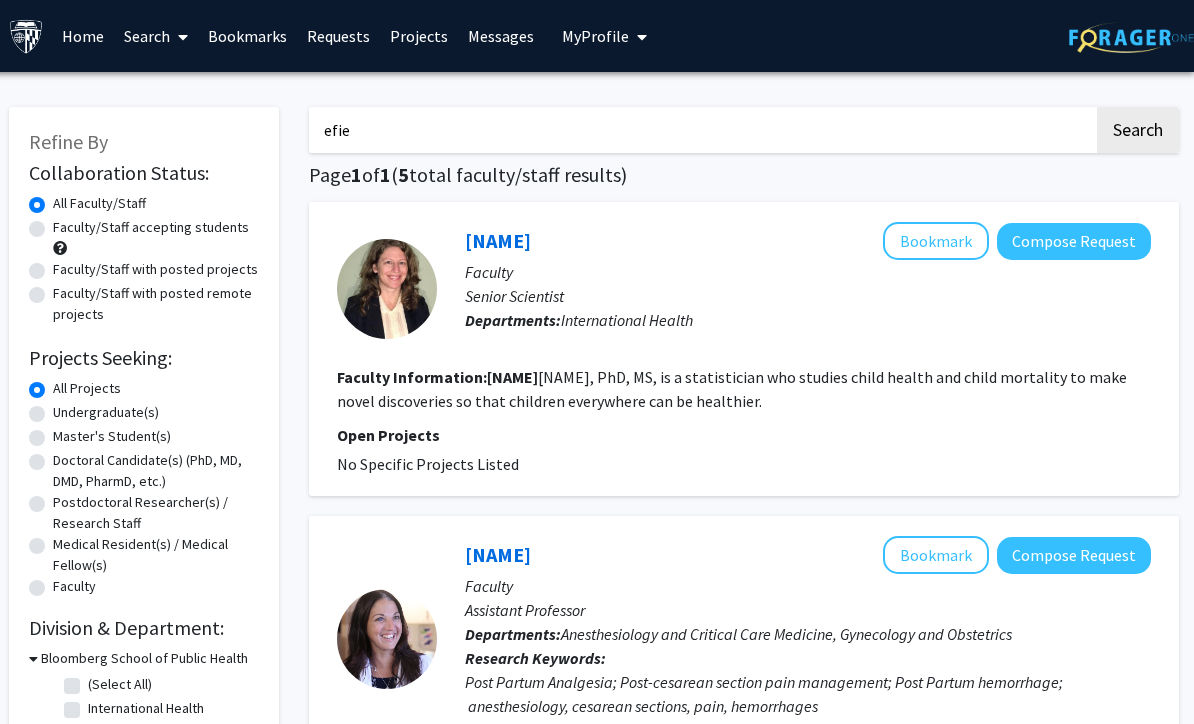 click on "Search" 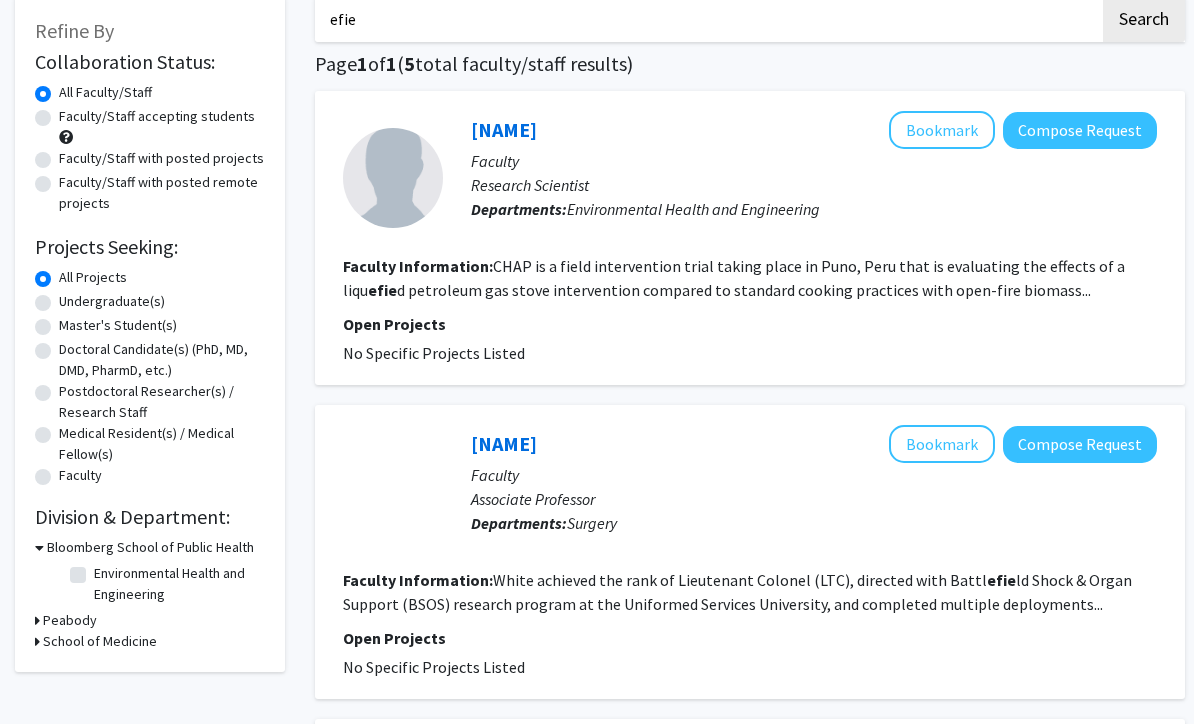 scroll, scrollTop: 0, scrollLeft: 0, axis: both 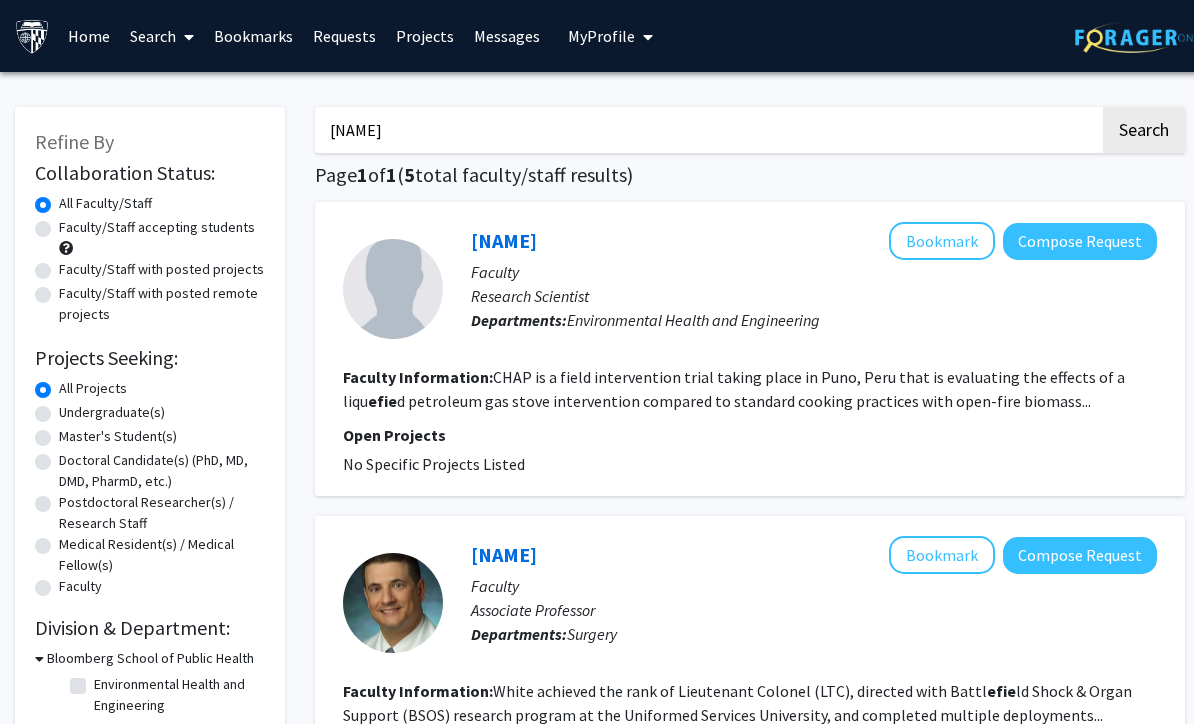 type on "efie kokk" 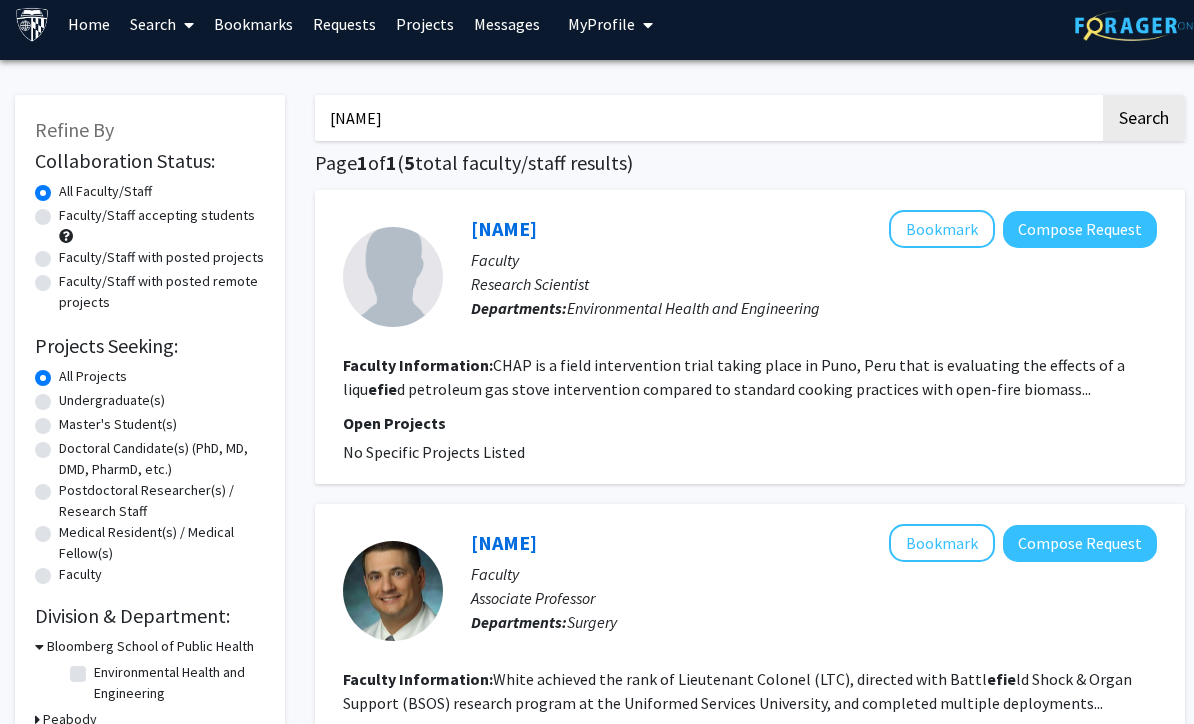 scroll, scrollTop: 7, scrollLeft: 0, axis: vertical 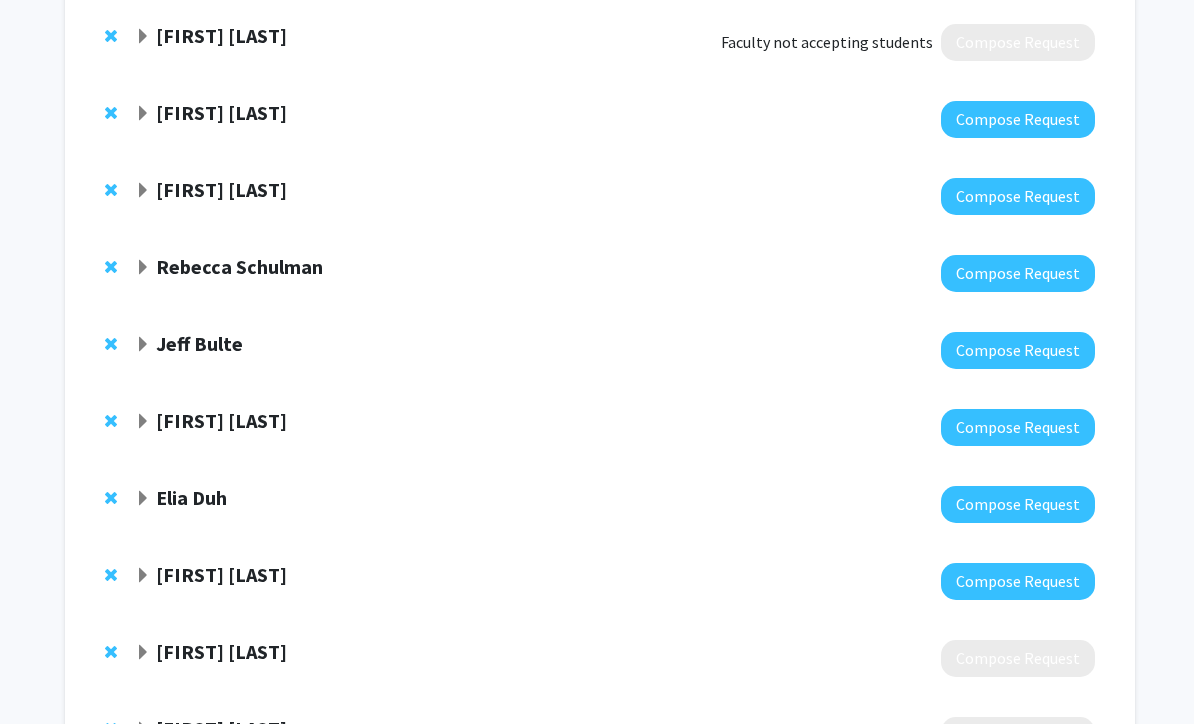 click on "Elia Duh" 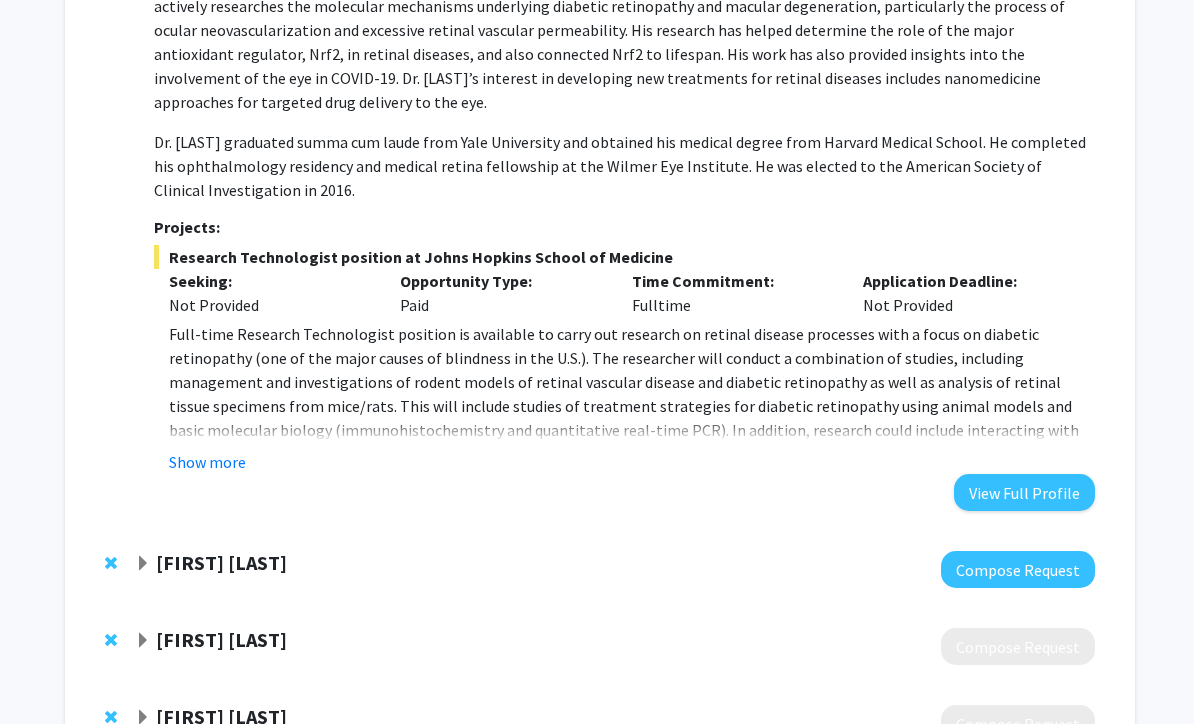 scroll, scrollTop: 845, scrollLeft: 0, axis: vertical 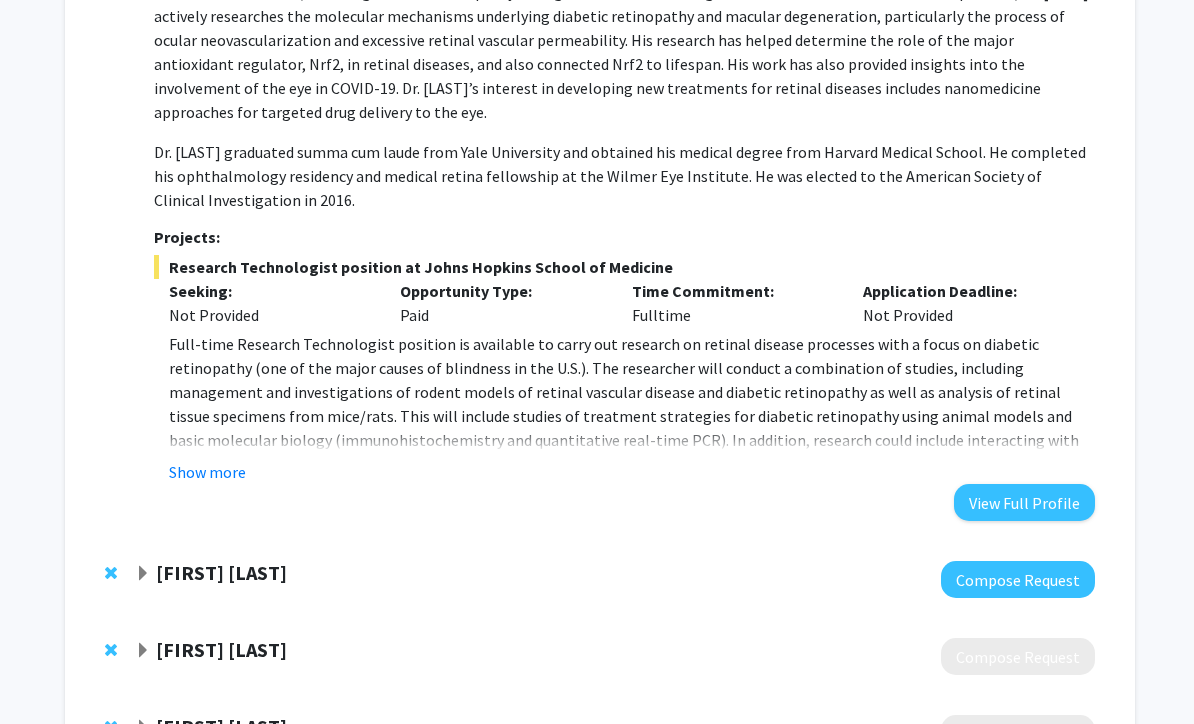 click 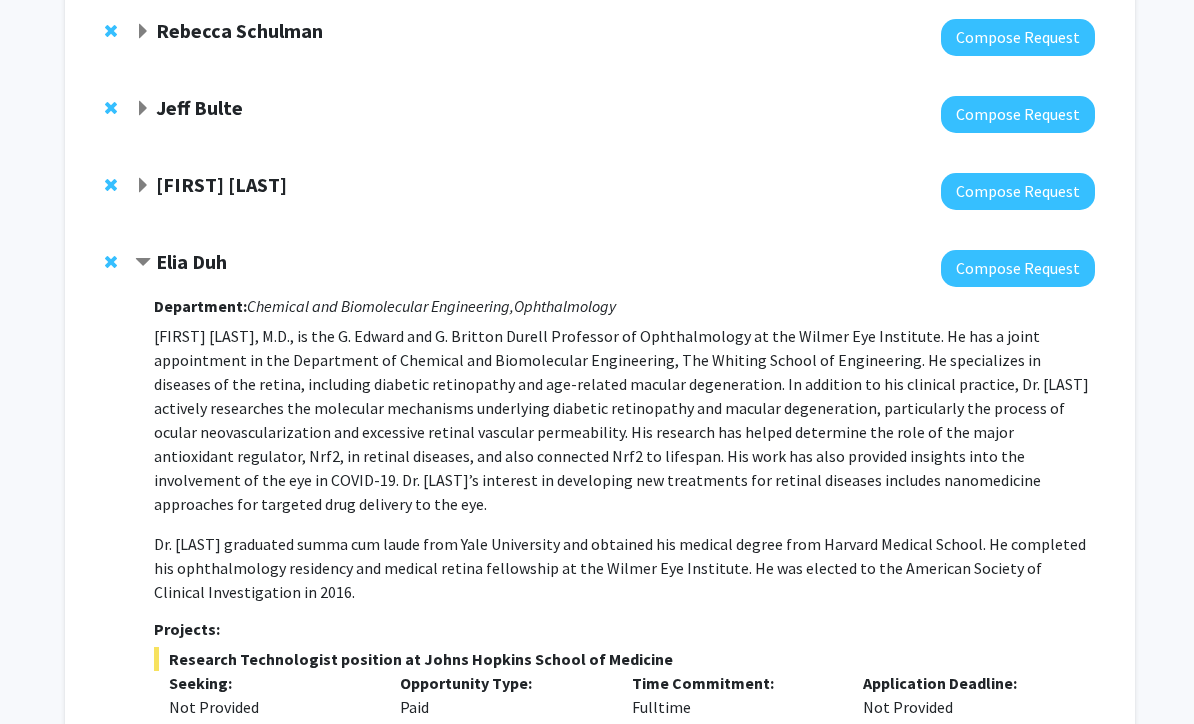 scroll, scrollTop: 413, scrollLeft: 0, axis: vertical 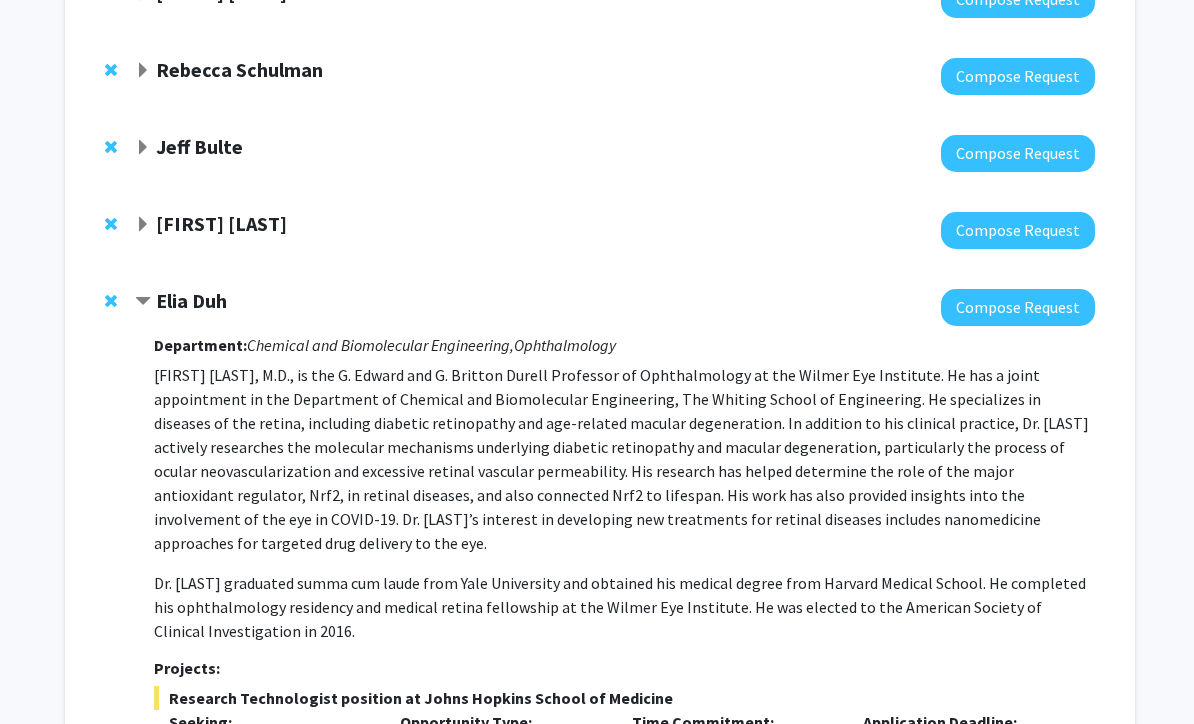 drag, startPoint x: 317, startPoint y: 444, endPoint x: 287, endPoint y: 375, distance: 75.23962 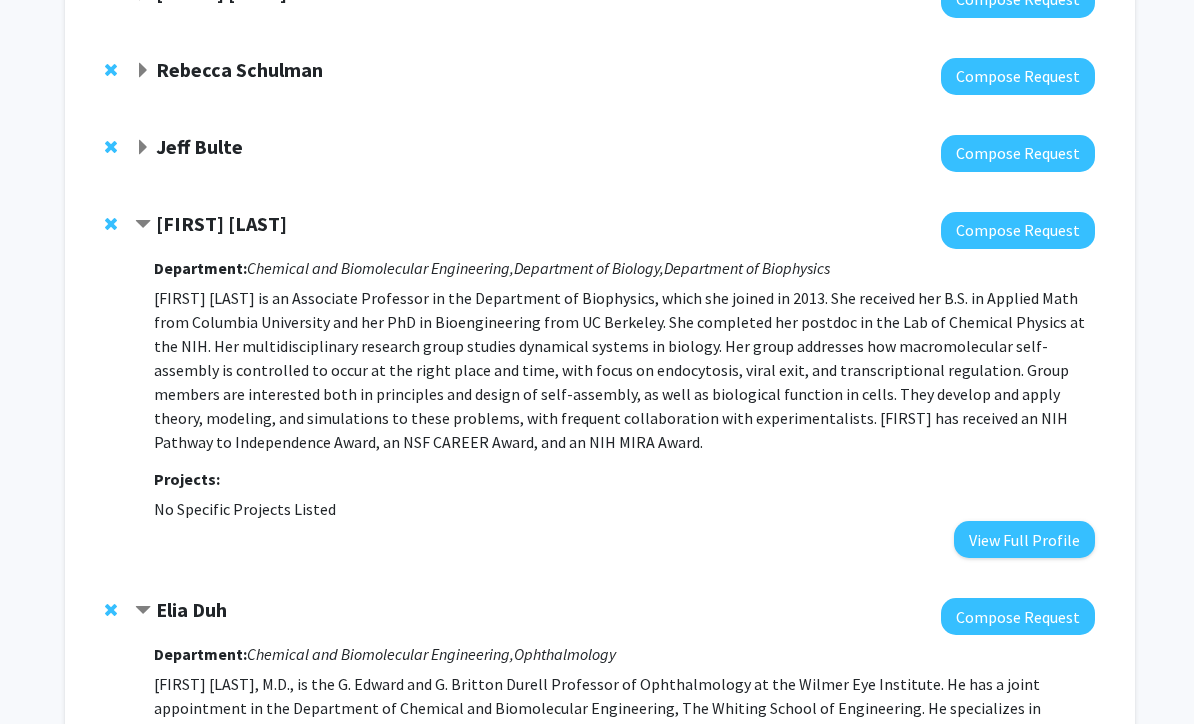 scroll, scrollTop: 414, scrollLeft: 0, axis: vertical 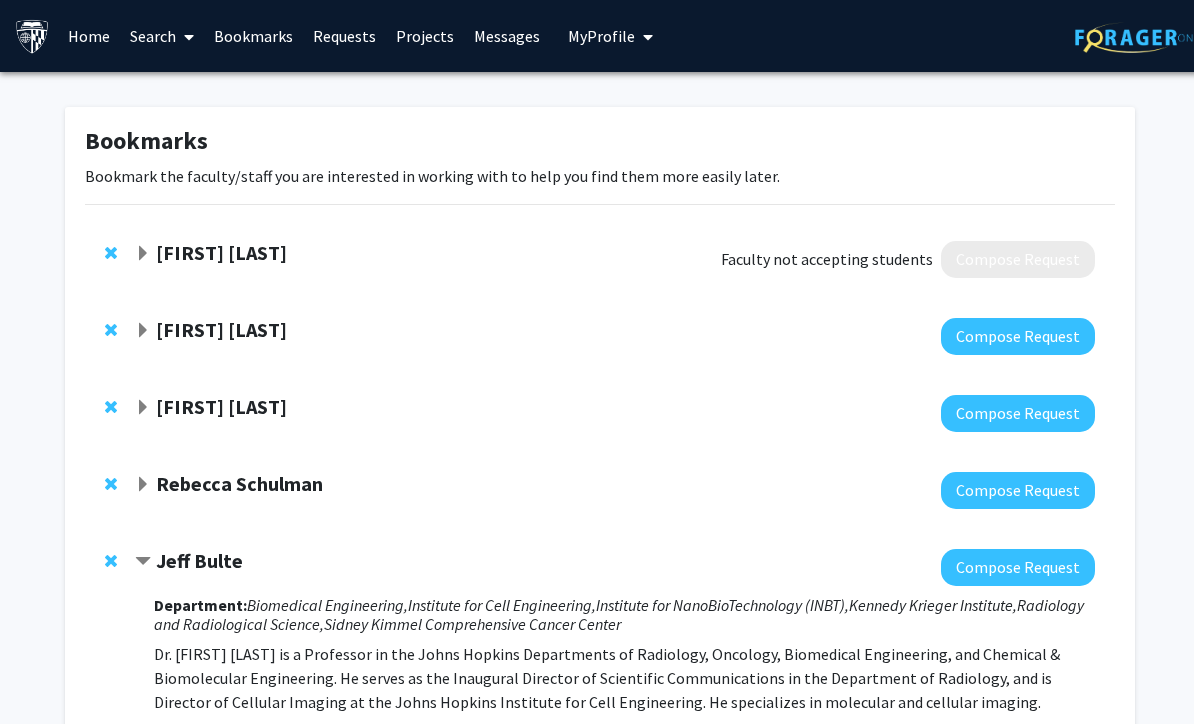 click 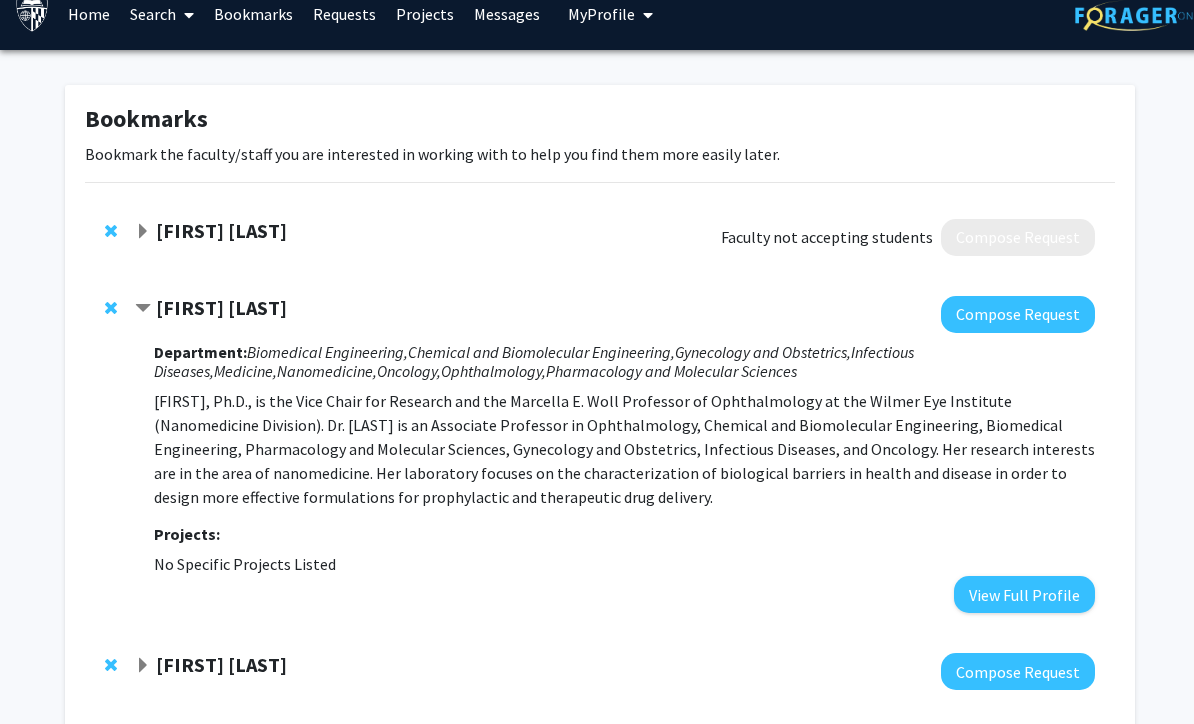 scroll, scrollTop: 24, scrollLeft: 0, axis: vertical 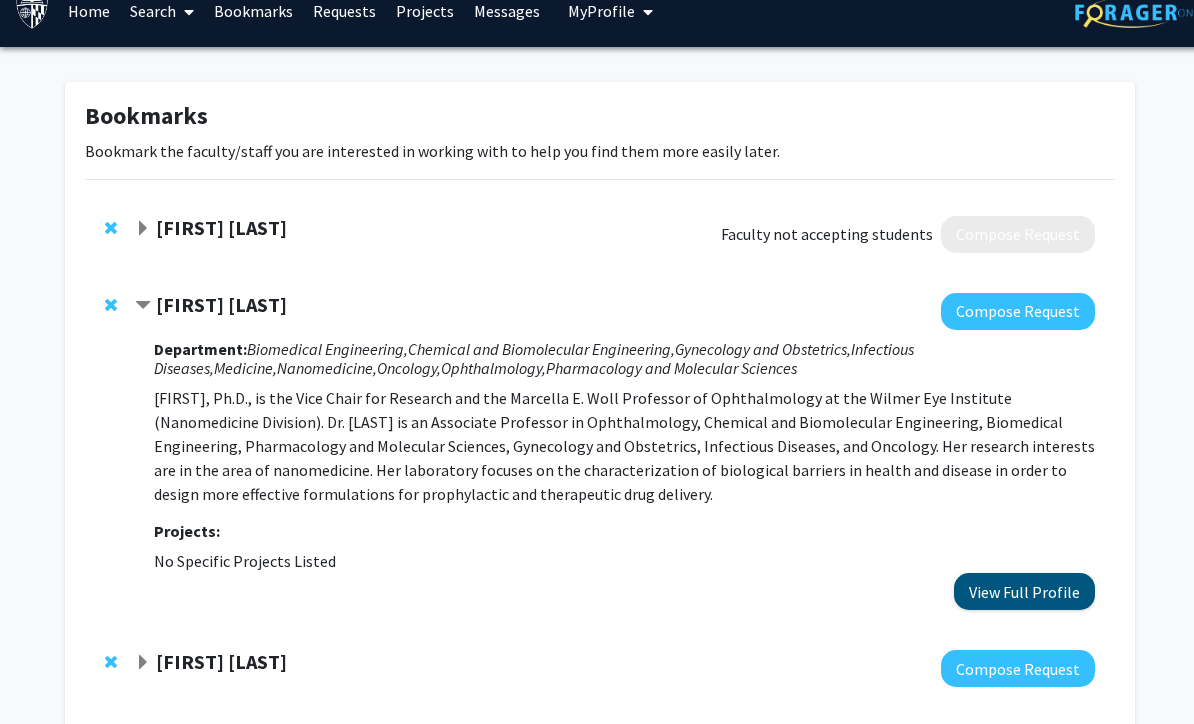 click on "View Full Profile" at bounding box center [1024, 592] 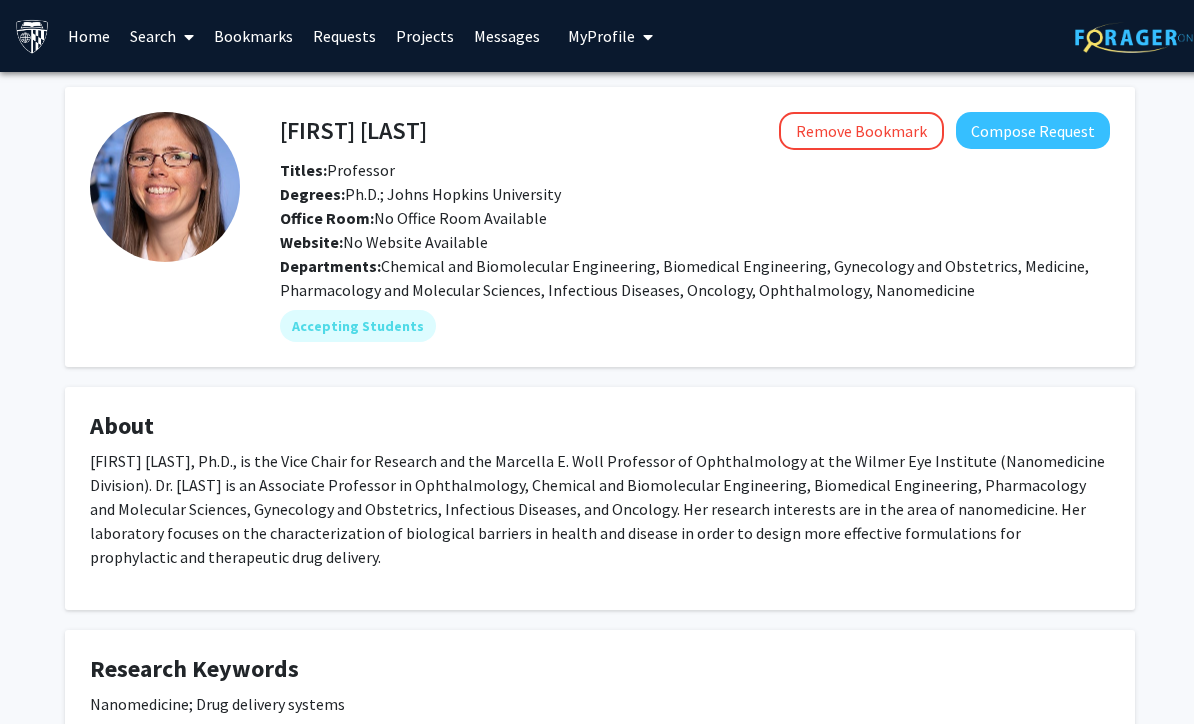 scroll, scrollTop: 72, scrollLeft: 0, axis: vertical 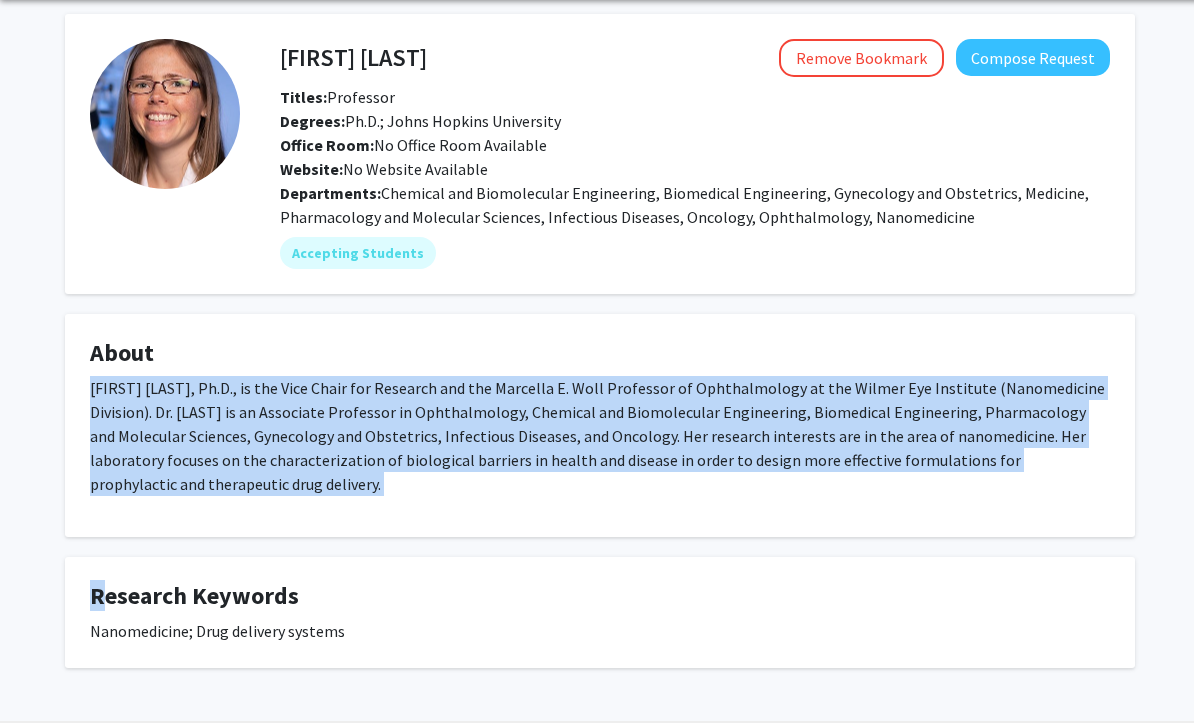 drag, startPoint x: 88, startPoint y: 391, endPoint x: 268, endPoint y: 535, distance: 230.51247 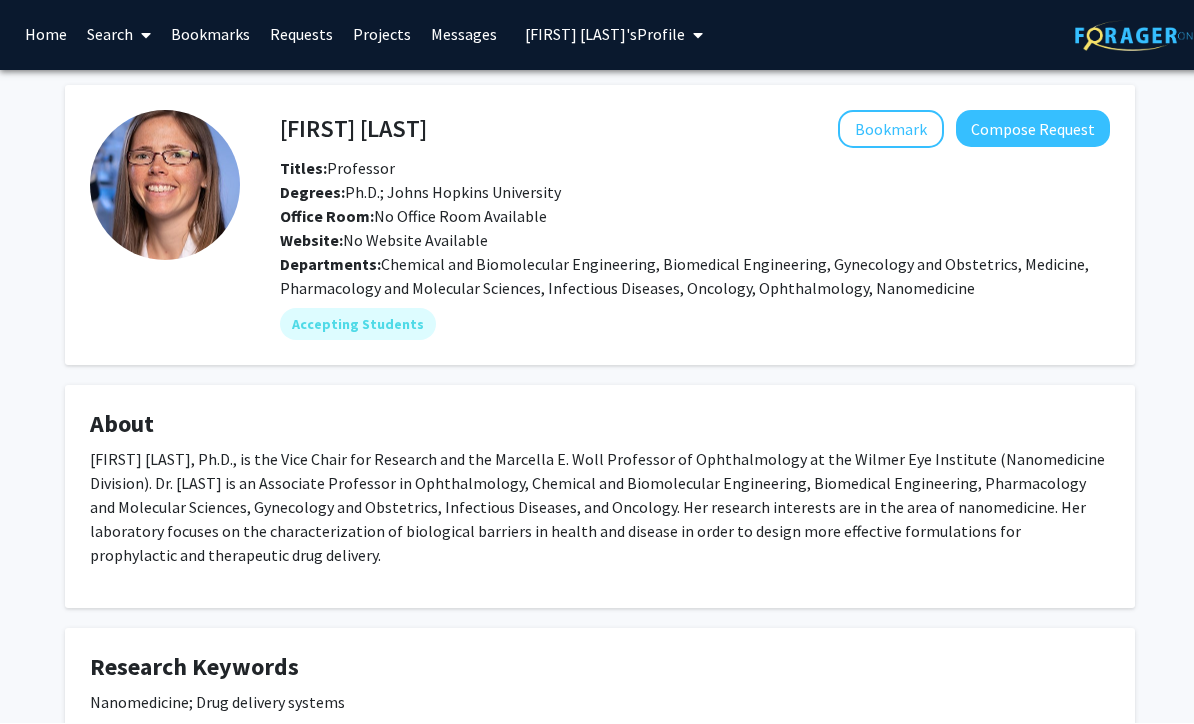 scroll, scrollTop: 1, scrollLeft: 0, axis: vertical 